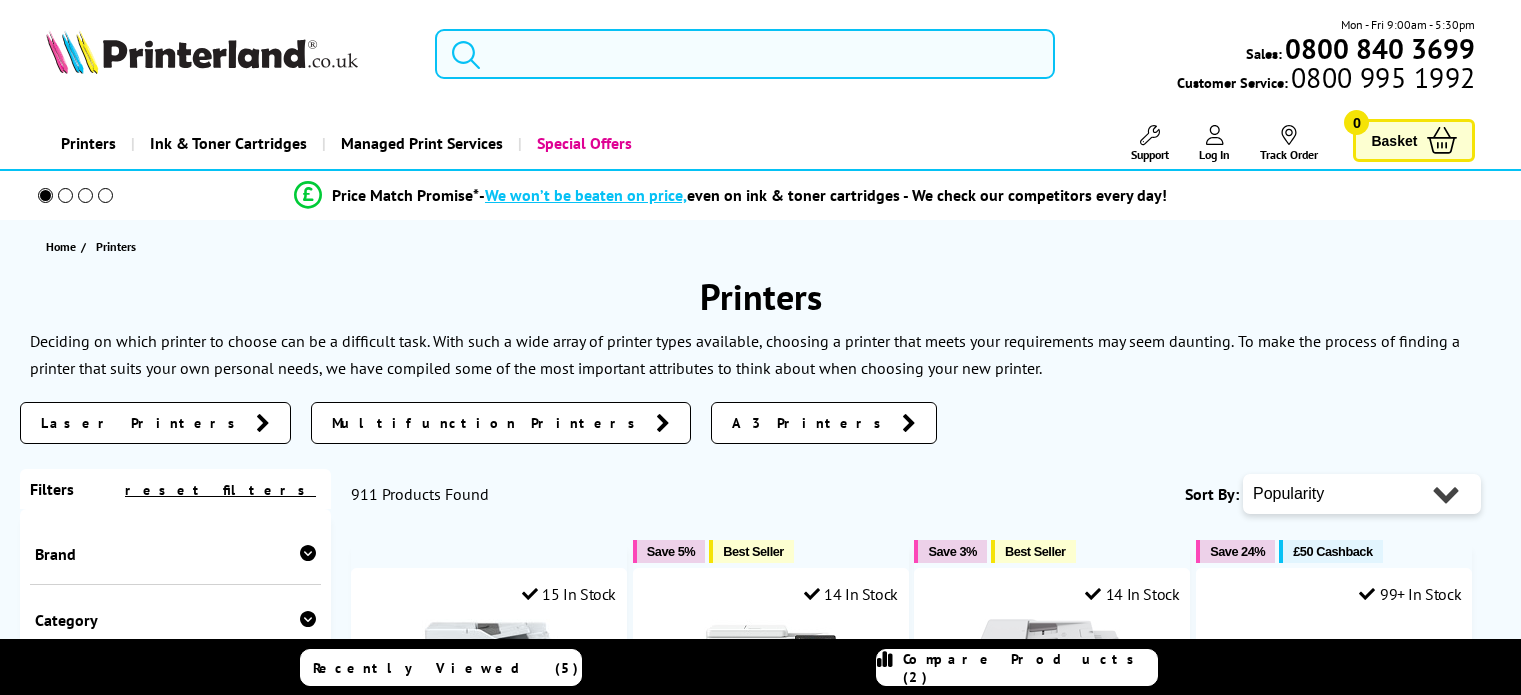 scroll, scrollTop: 0, scrollLeft: 0, axis: both 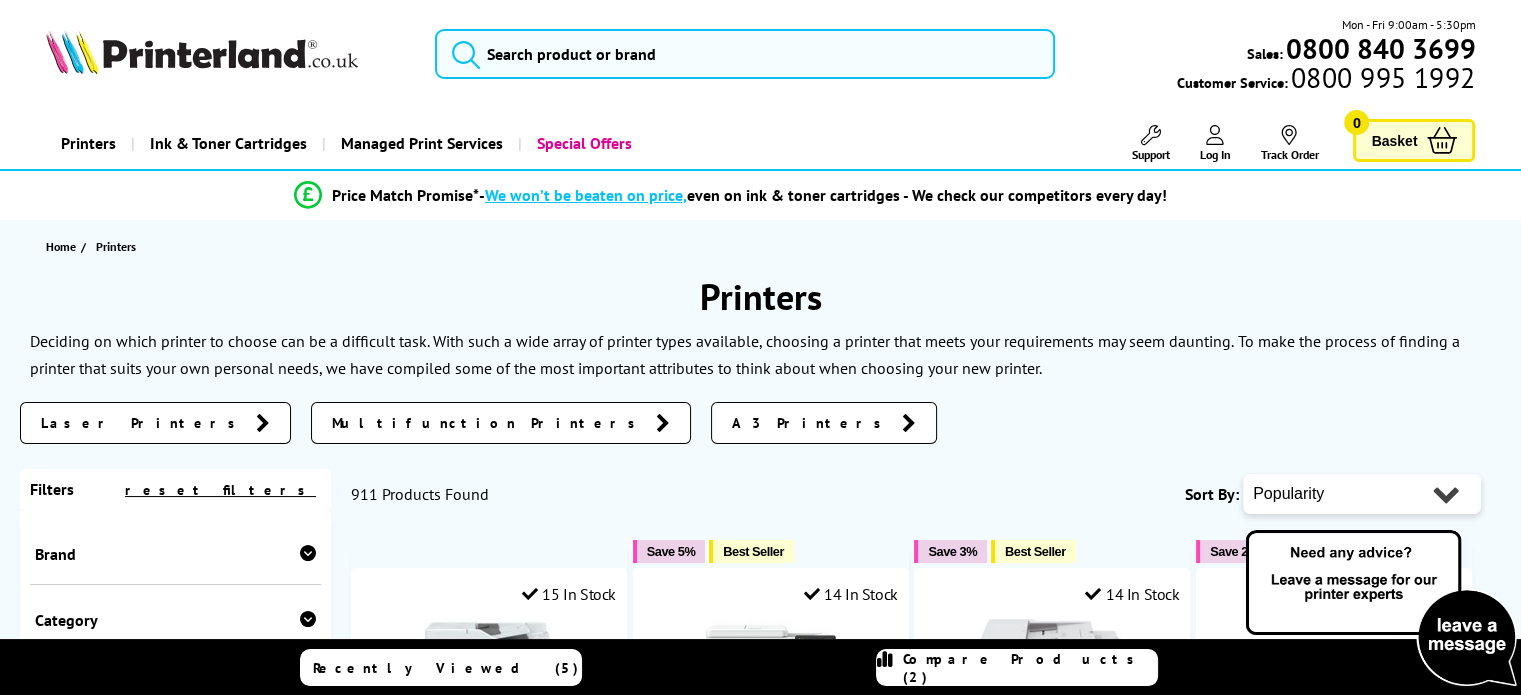 click on "Laser Printers" at bounding box center (155, 423) 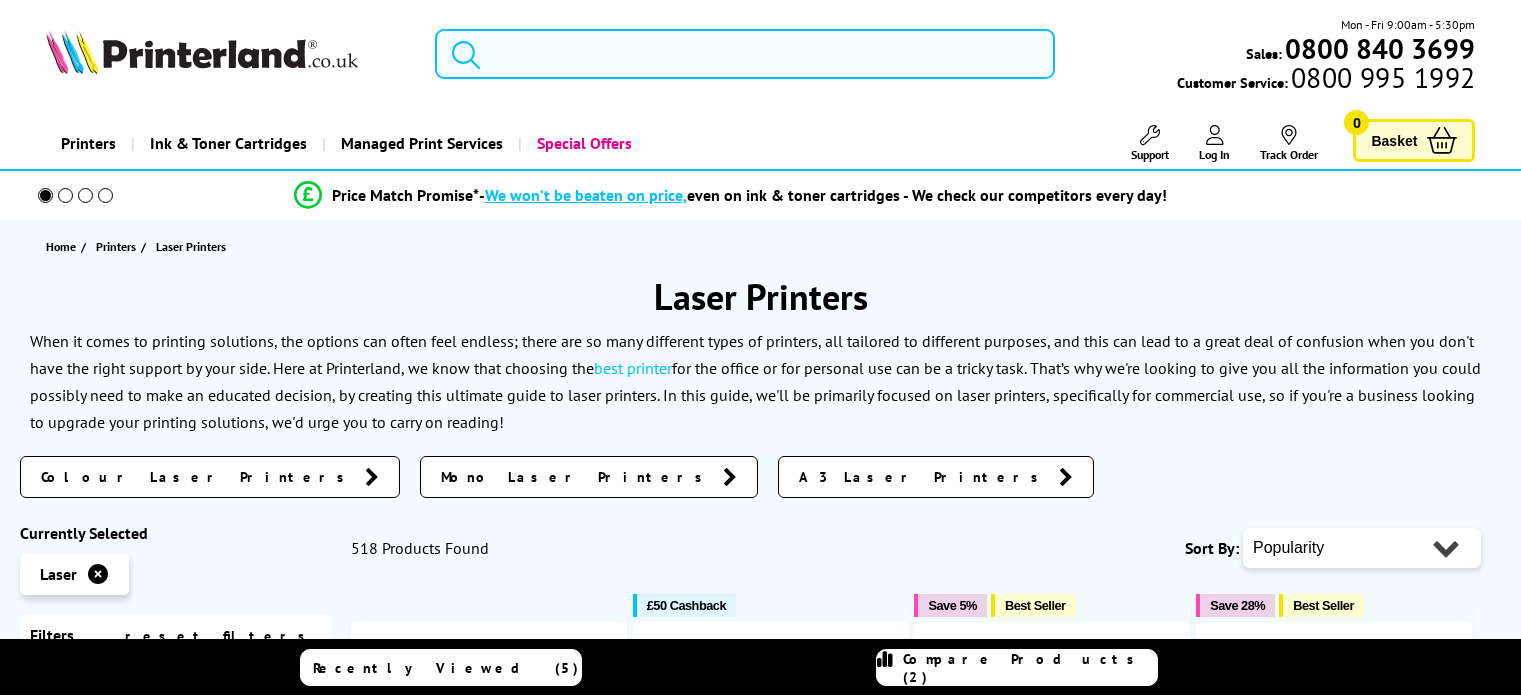 scroll, scrollTop: 0, scrollLeft: 0, axis: both 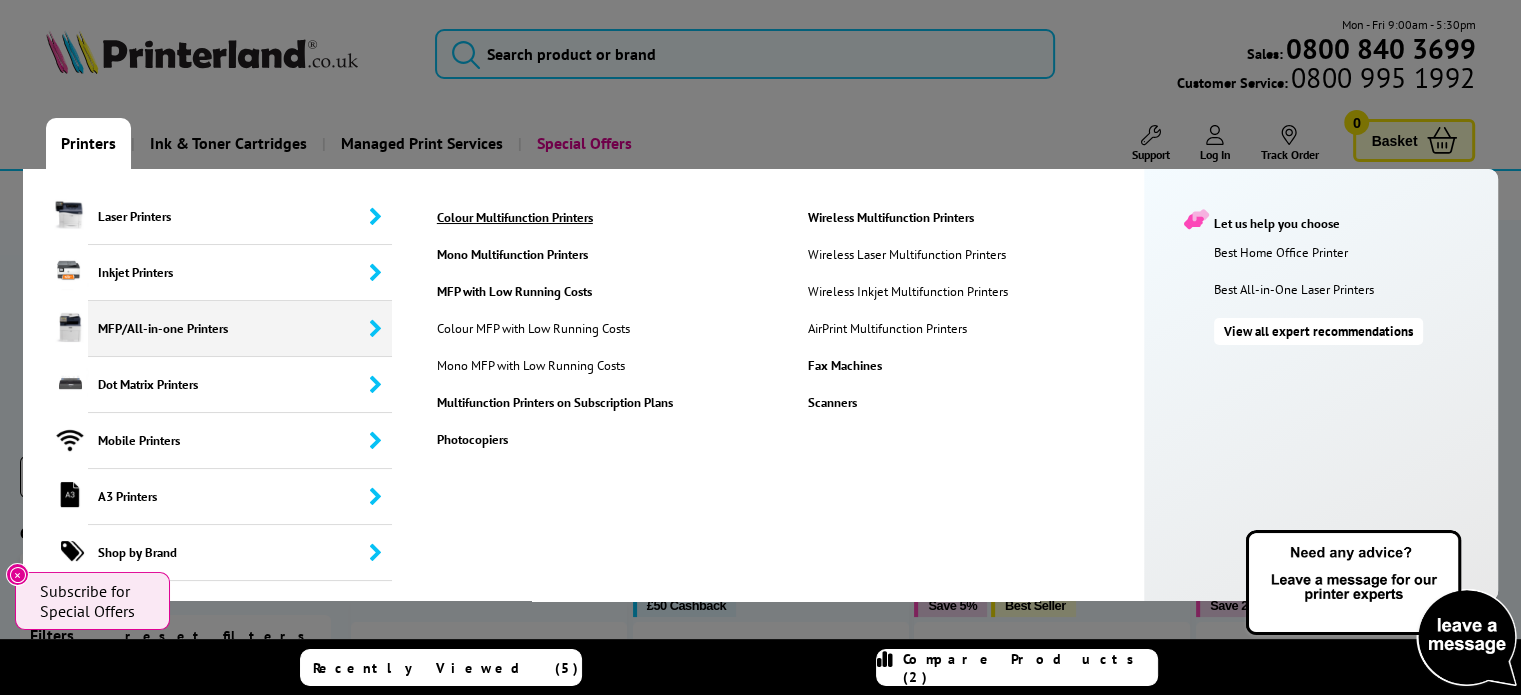 click on "Colour Multifunction Printers" at bounding box center [606, 217] 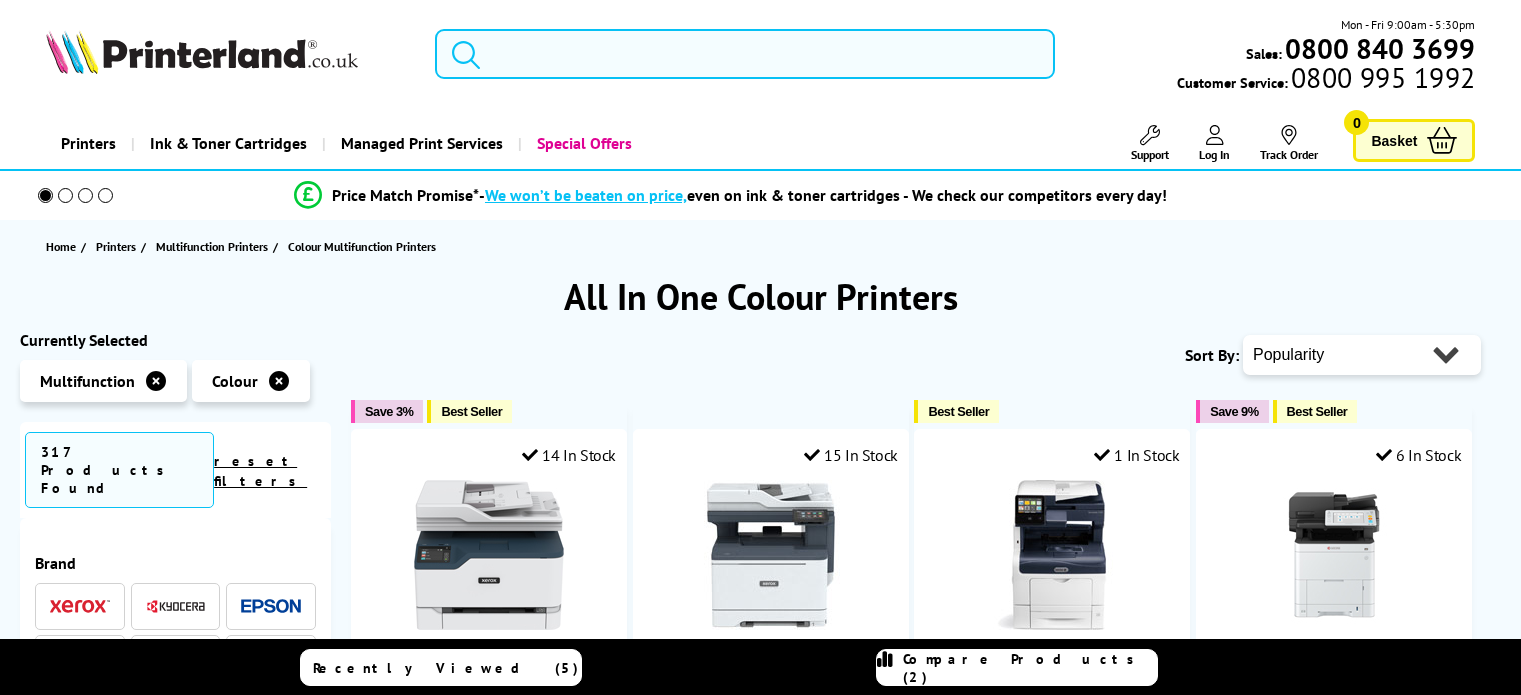 scroll, scrollTop: 0, scrollLeft: 0, axis: both 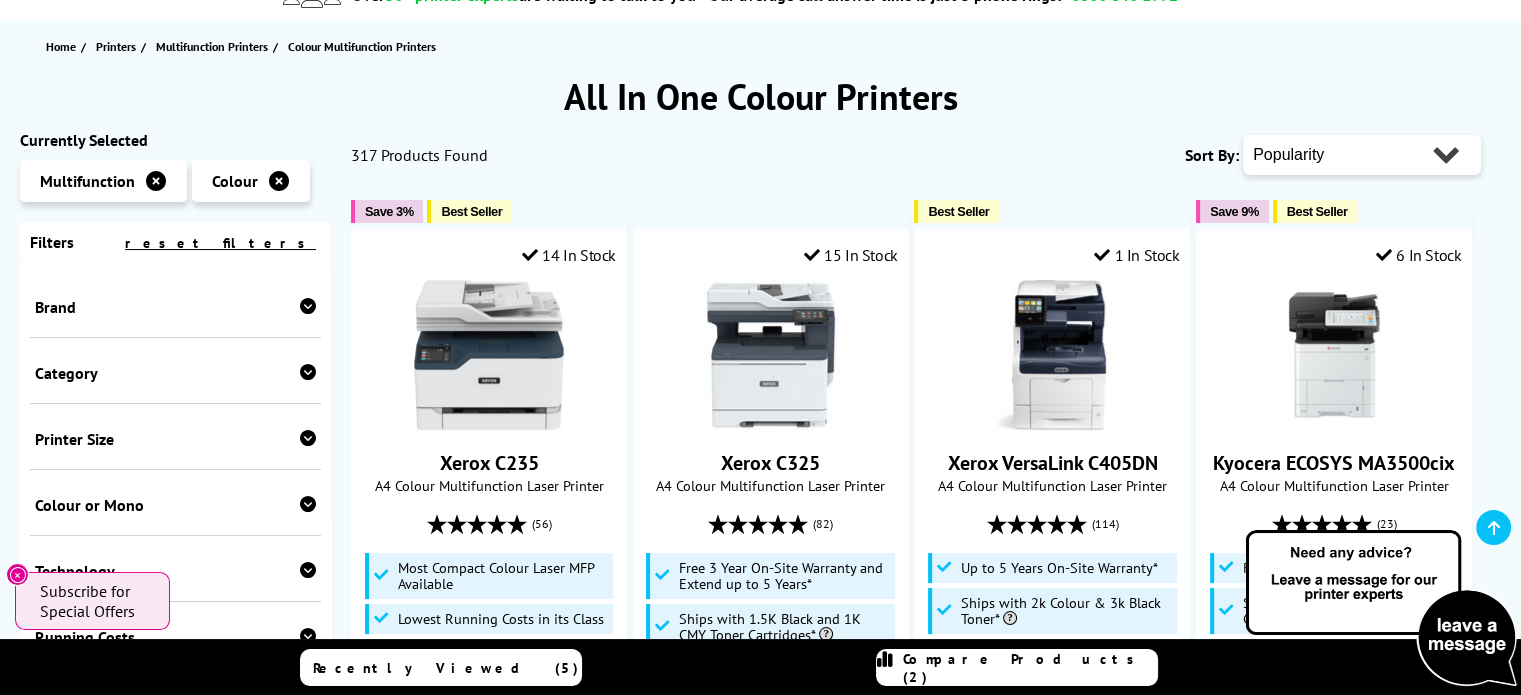 click on "Brand
Mobile" at bounding box center (175, 559) 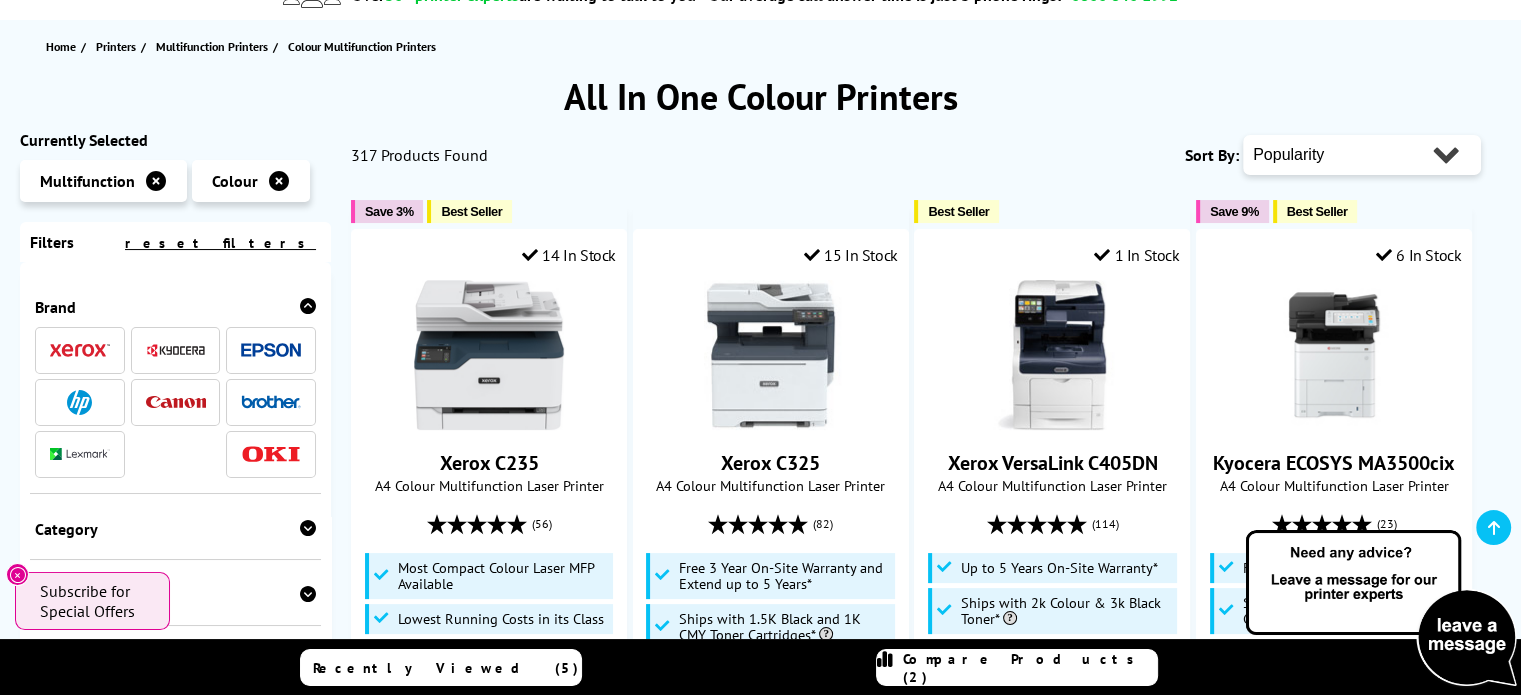 click at bounding box center [271, 402] 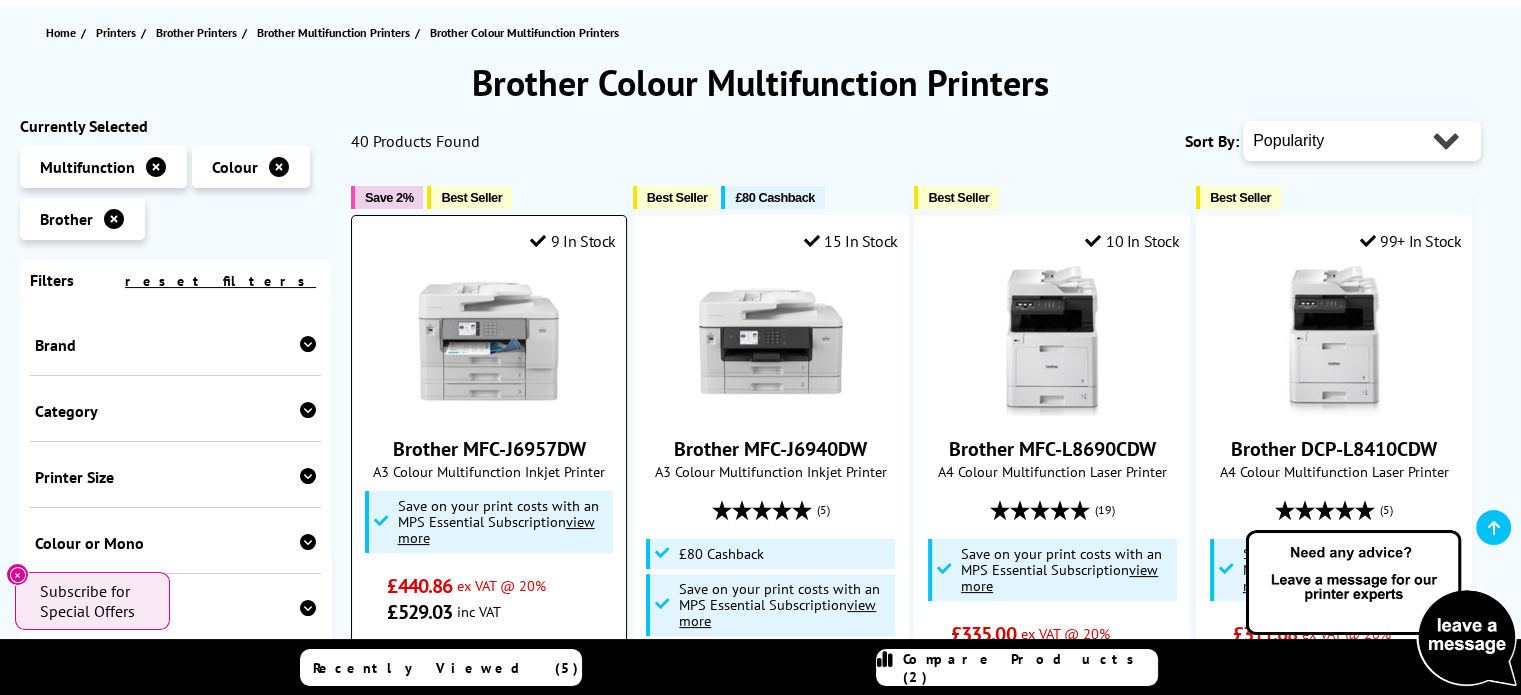 scroll, scrollTop: 200, scrollLeft: 0, axis: vertical 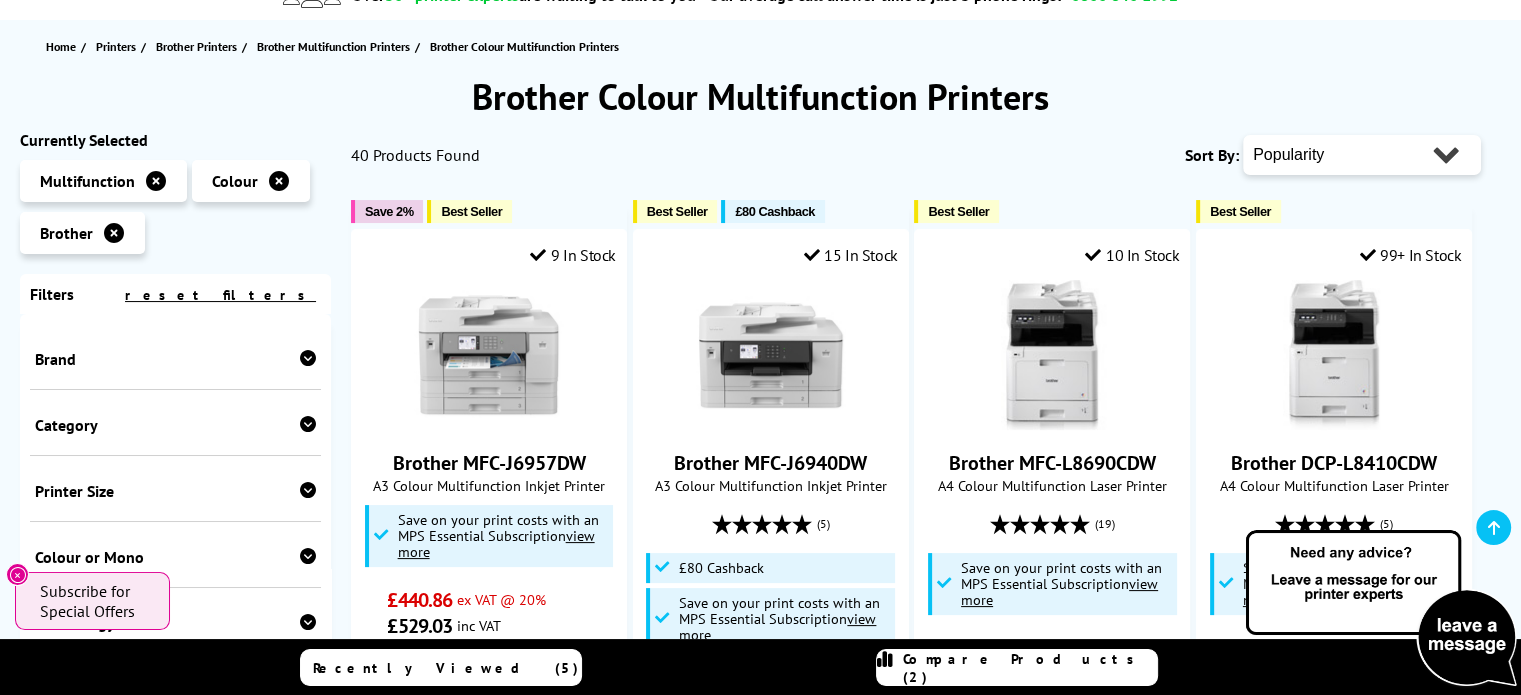 click on "Popularity
Rating
Price - Low to High
Price - High to Low
Running Costs - Low to High
Size - Small to Large" at bounding box center [1362, 155] 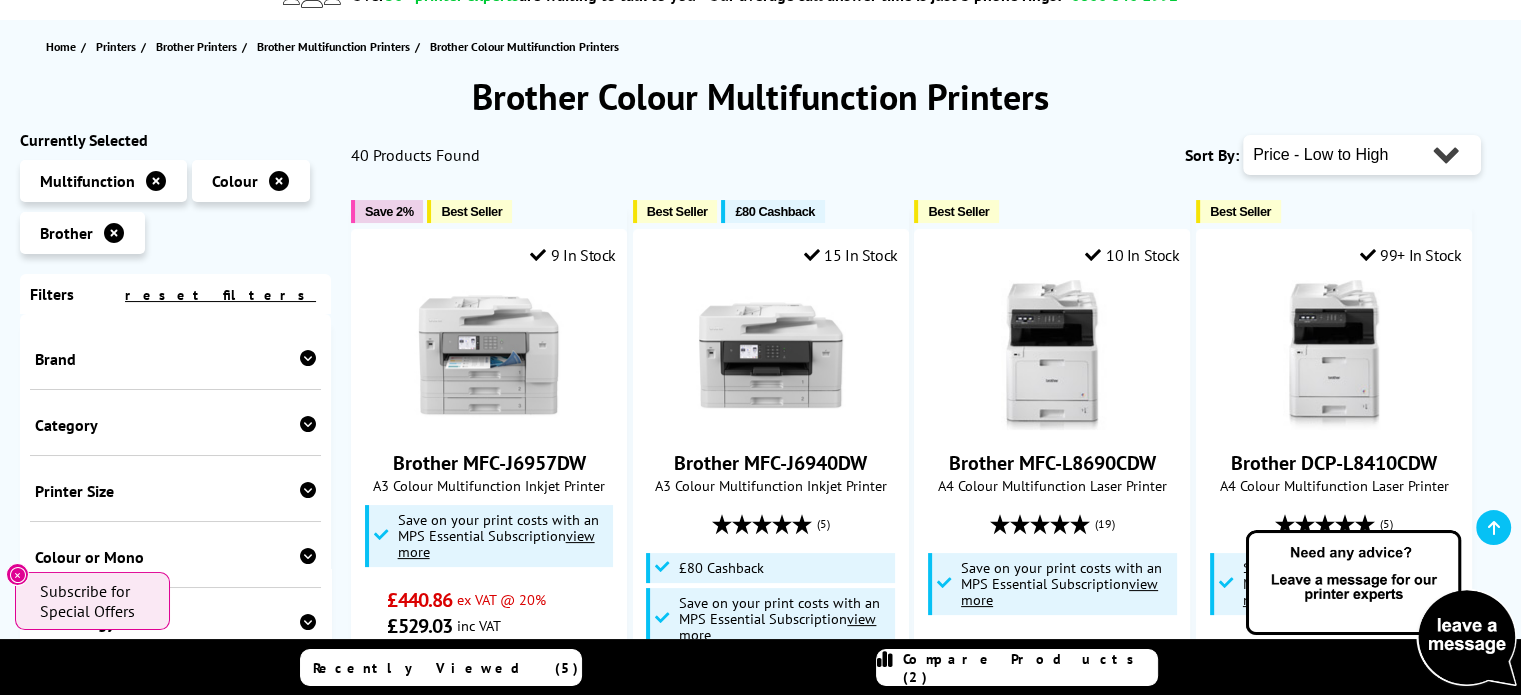 click on "Popularity
Rating
Price - Low to High
Price - High to Low
Running Costs - Low to High
Size - Small to Large" at bounding box center (1362, 155) 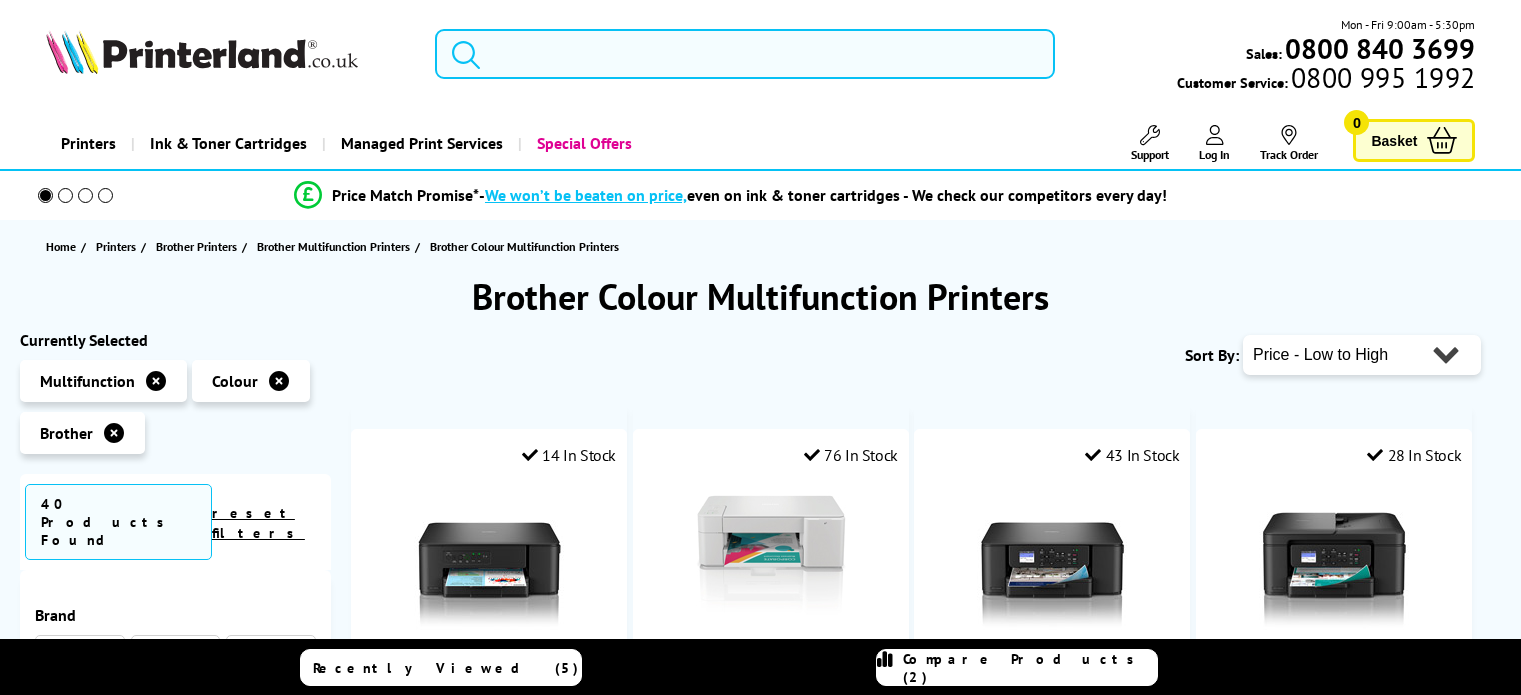scroll, scrollTop: 0, scrollLeft: 0, axis: both 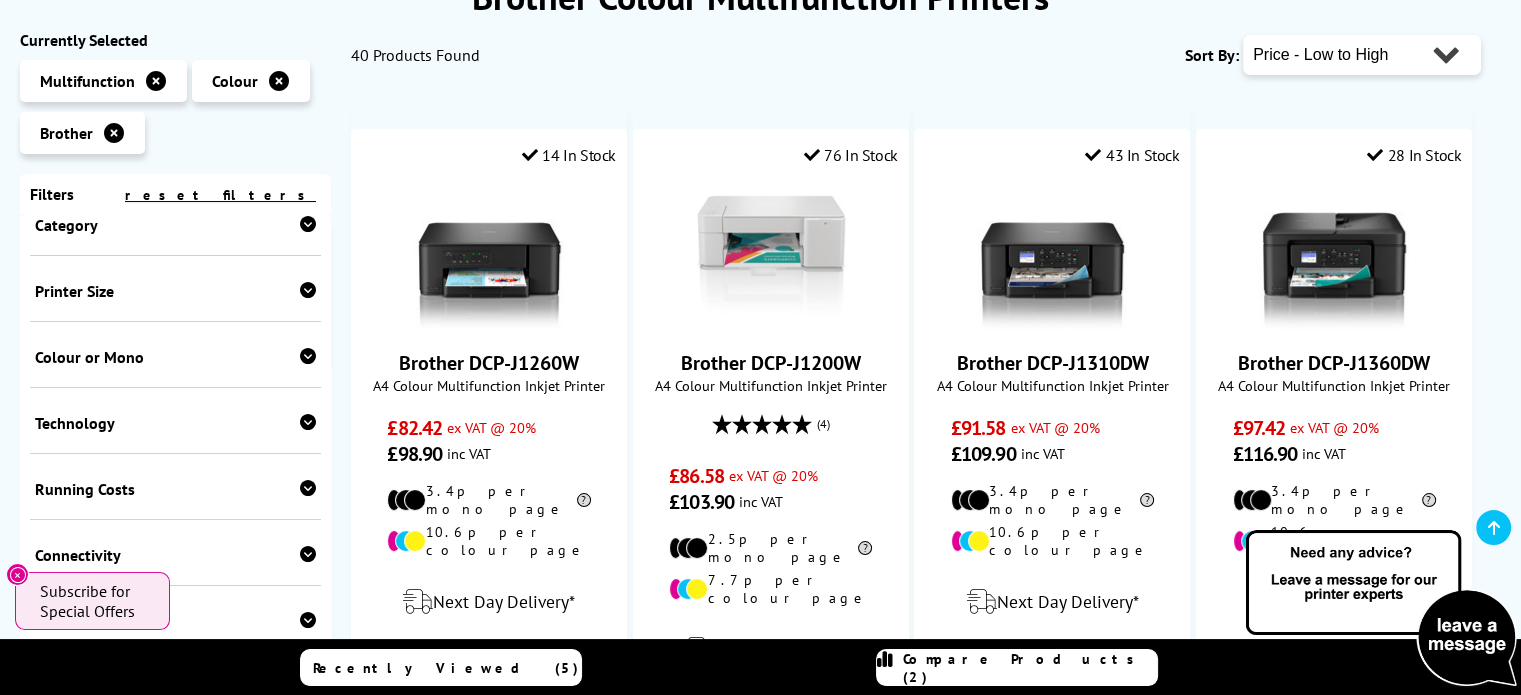 click at bounding box center [308, 224] 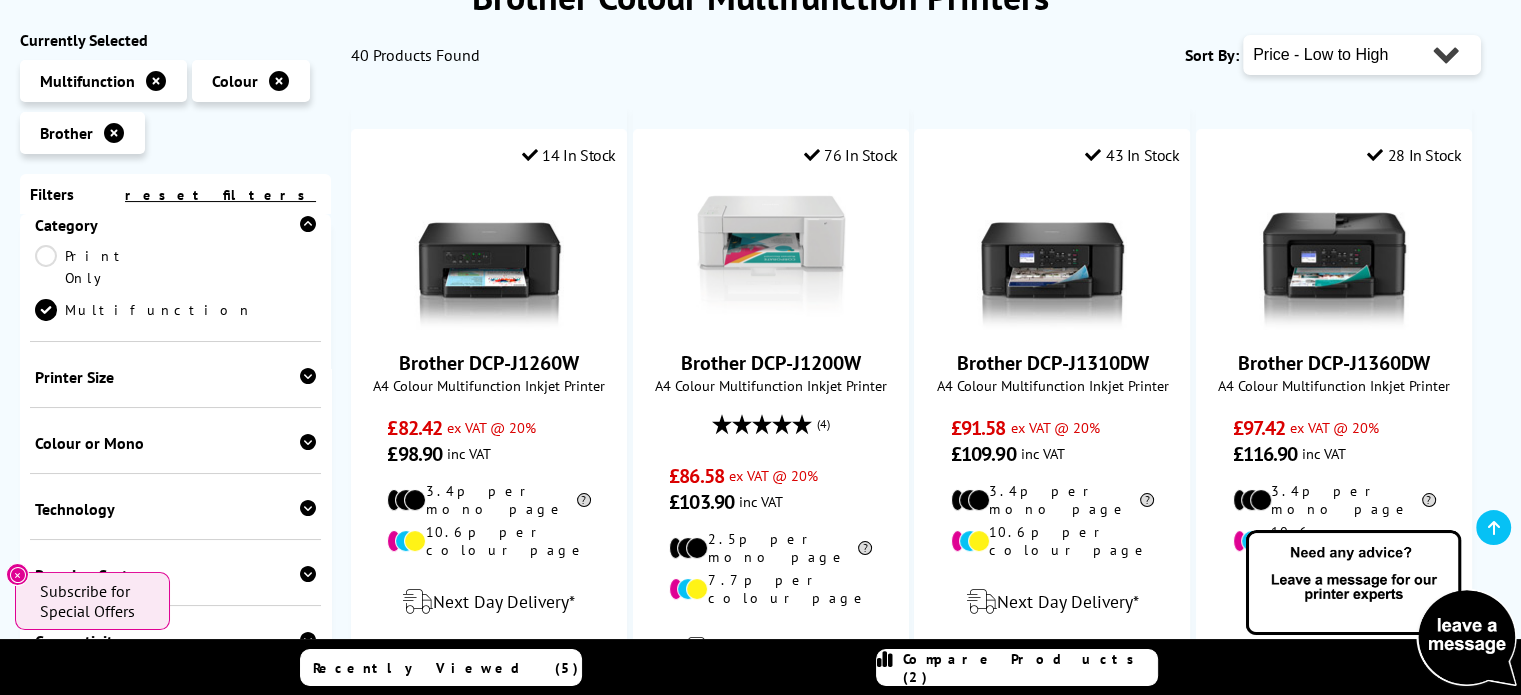 click at bounding box center [308, 224] 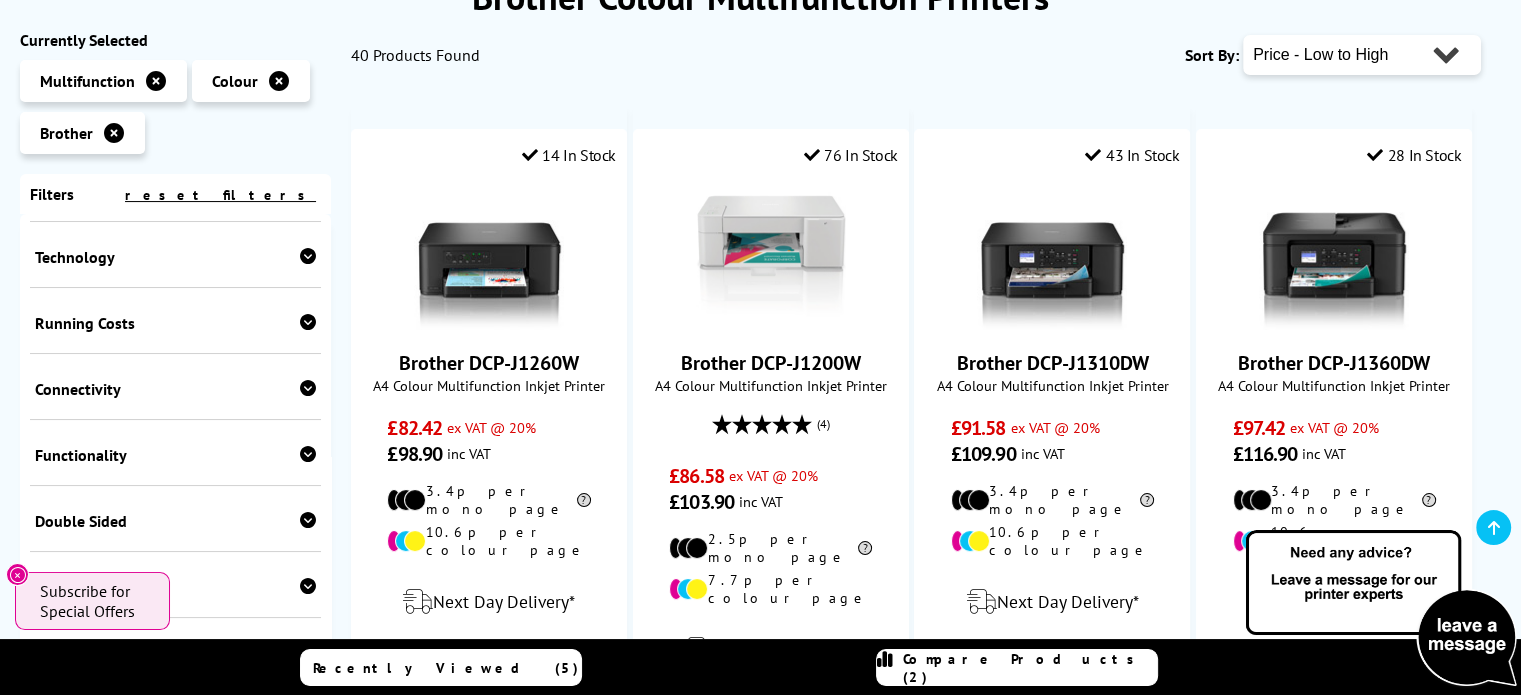 scroll, scrollTop: 300, scrollLeft: 0, axis: vertical 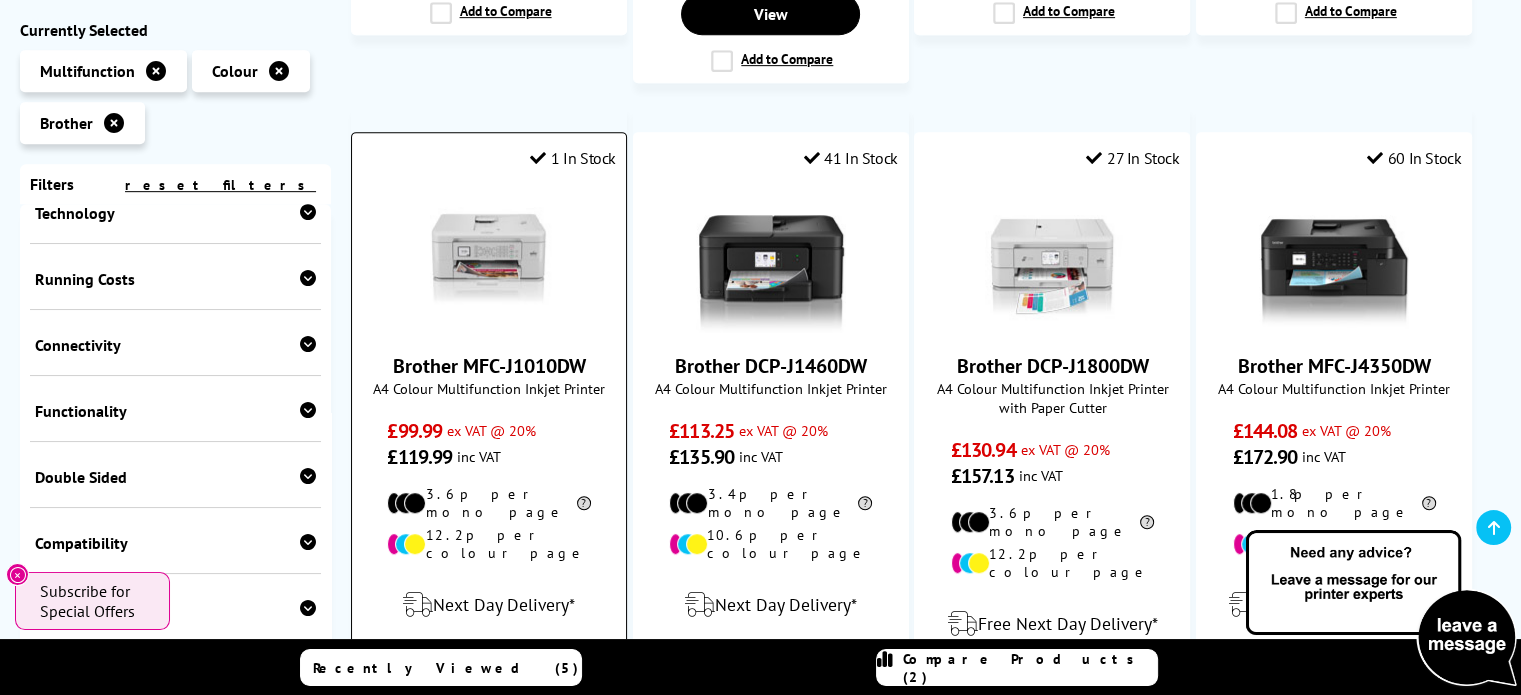 click at bounding box center (489, 258) 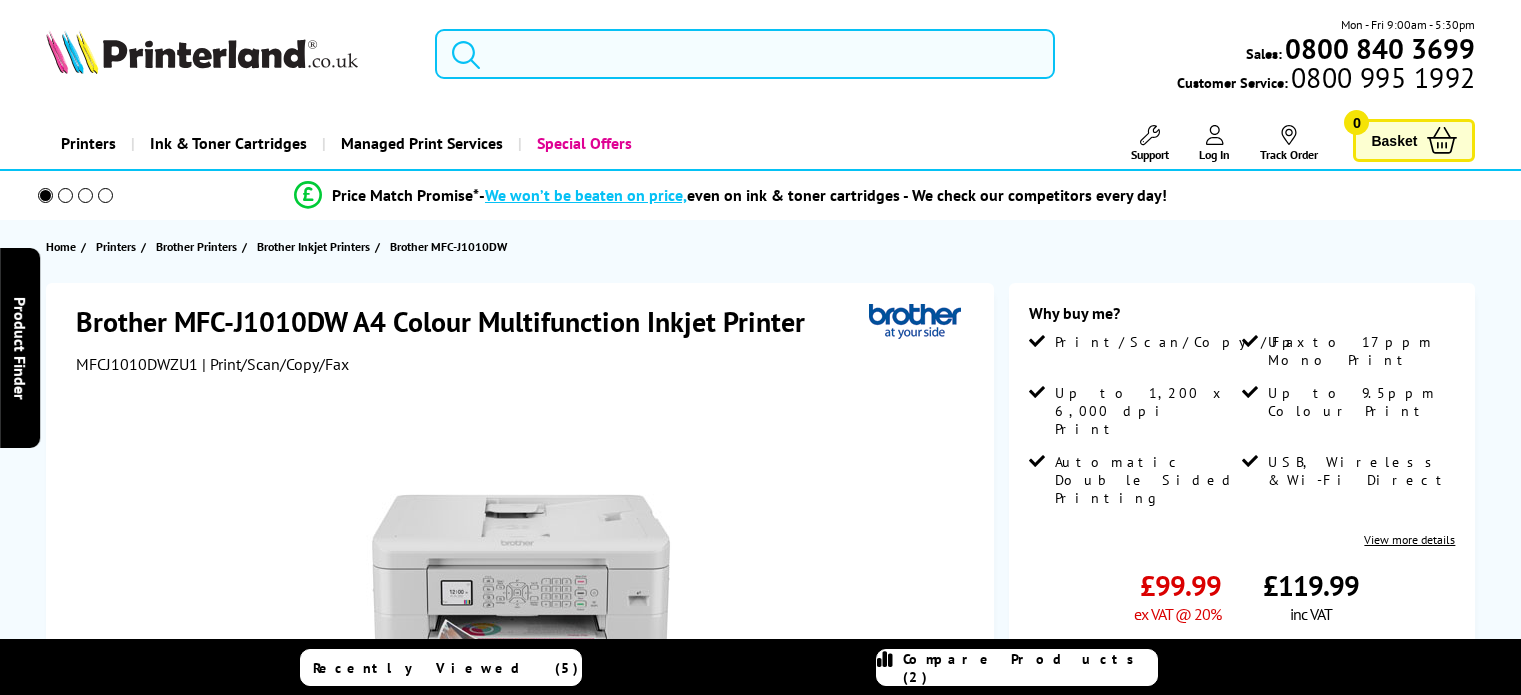 scroll, scrollTop: 0, scrollLeft: 0, axis: both 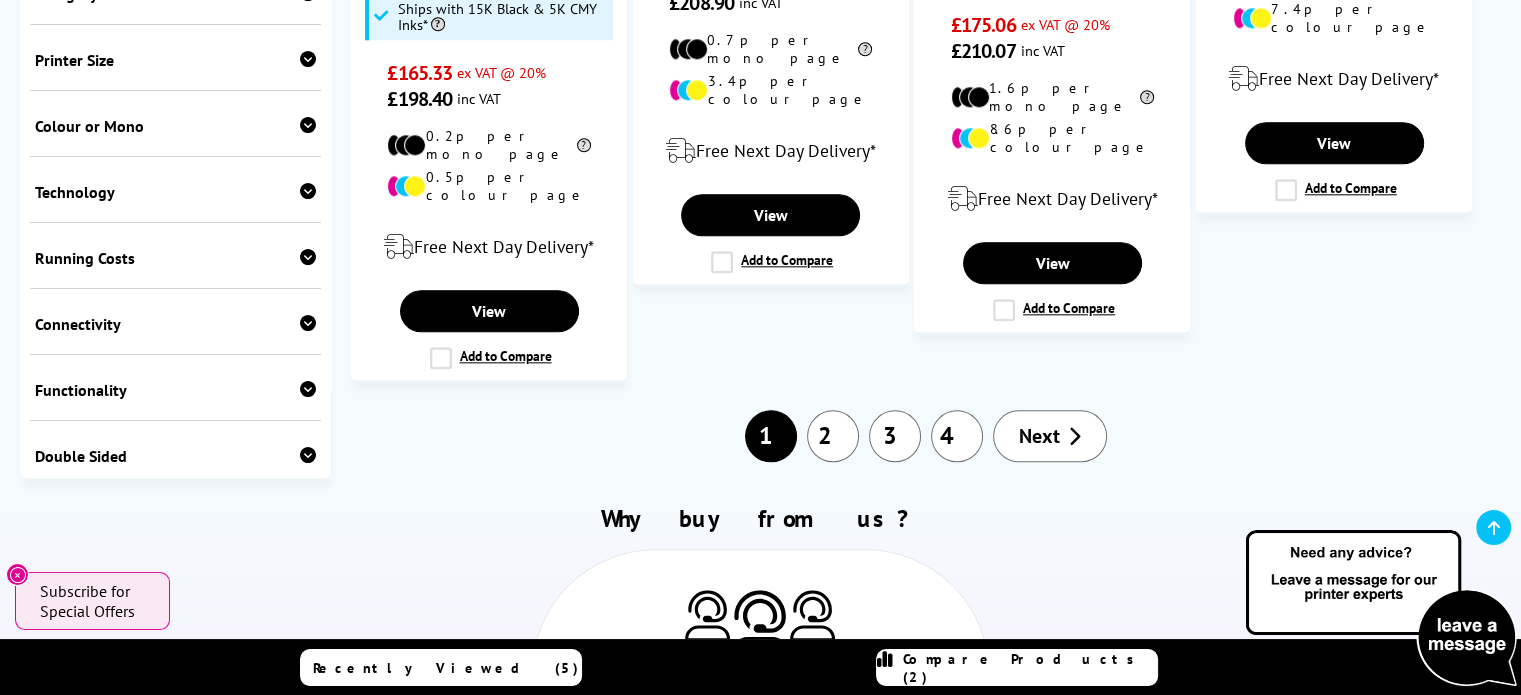 click at bounding box center (1074, 436) 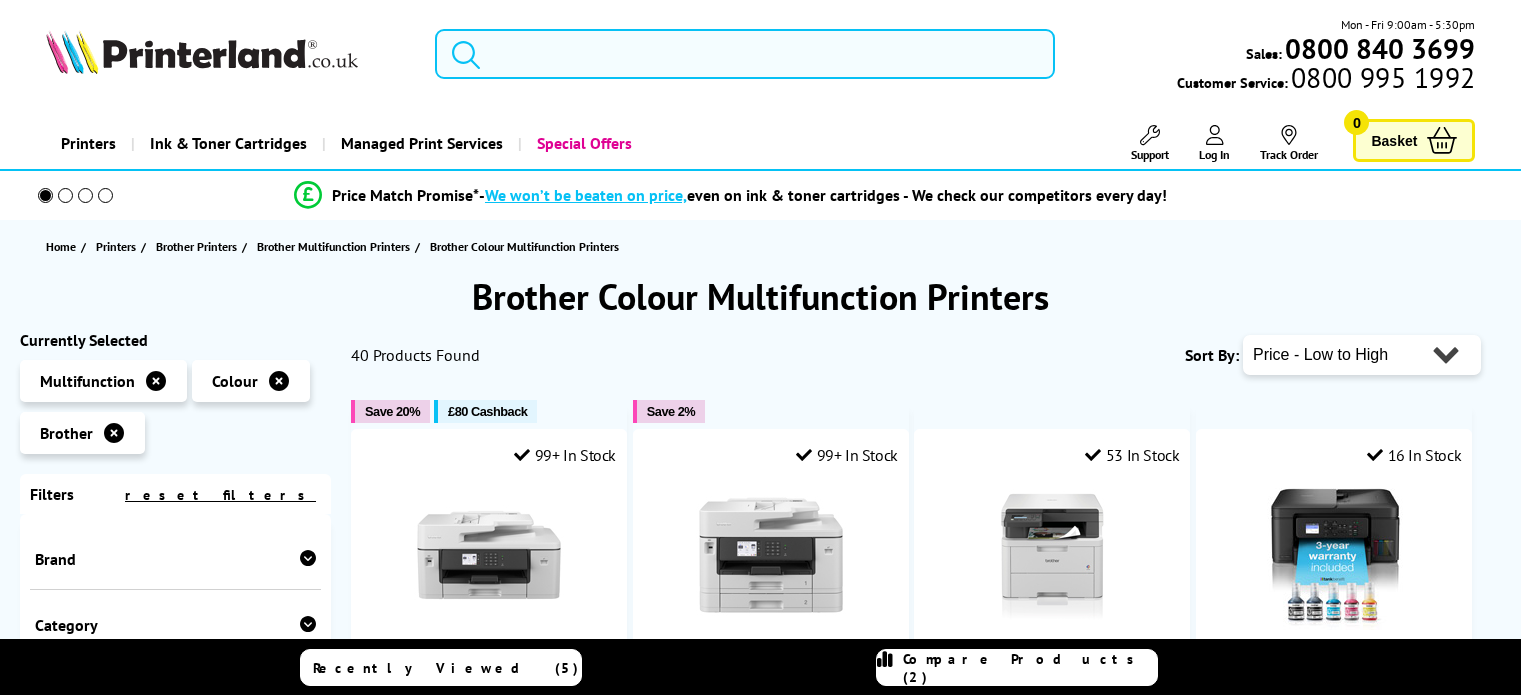 scroll, scrollTop: 0, scrollLeft: 0, axis: both 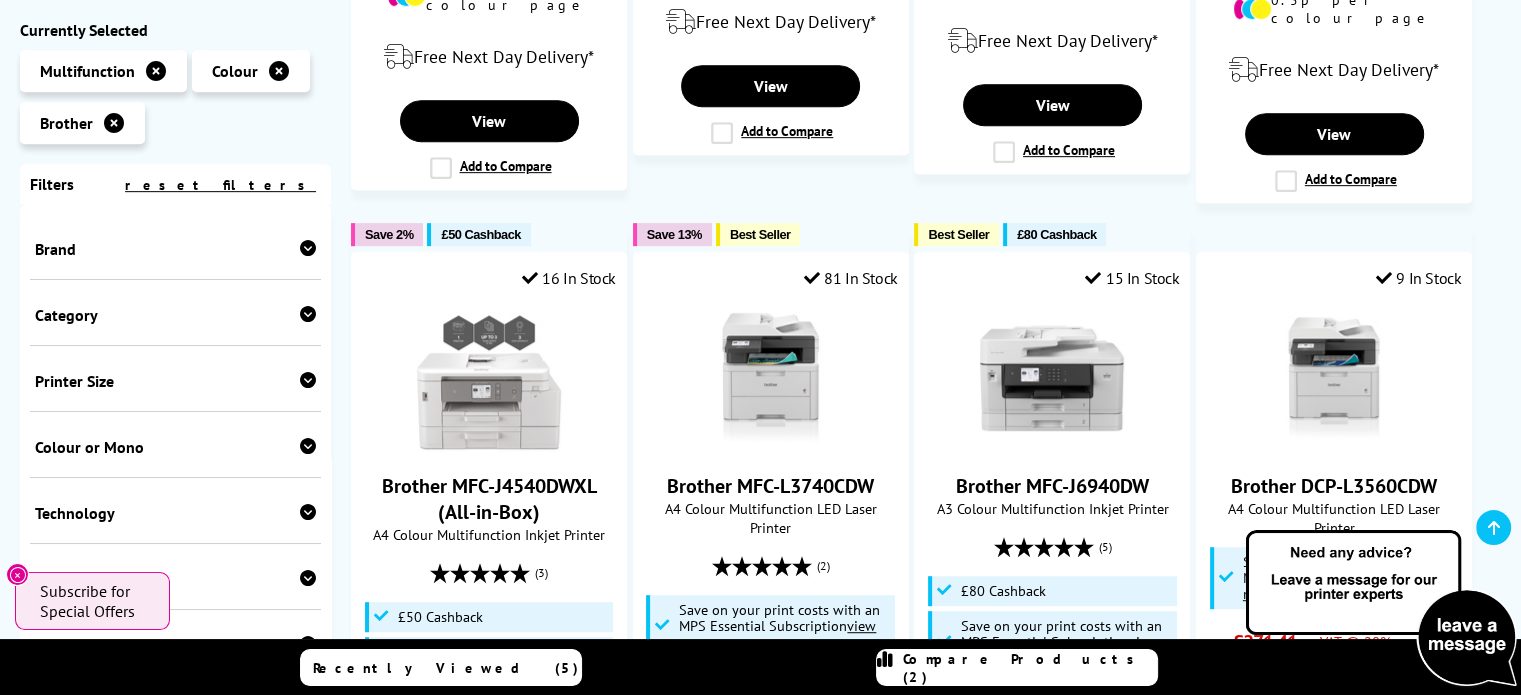 click on "Multifunction
Colour
Brother" at bounding box center [175, 102] 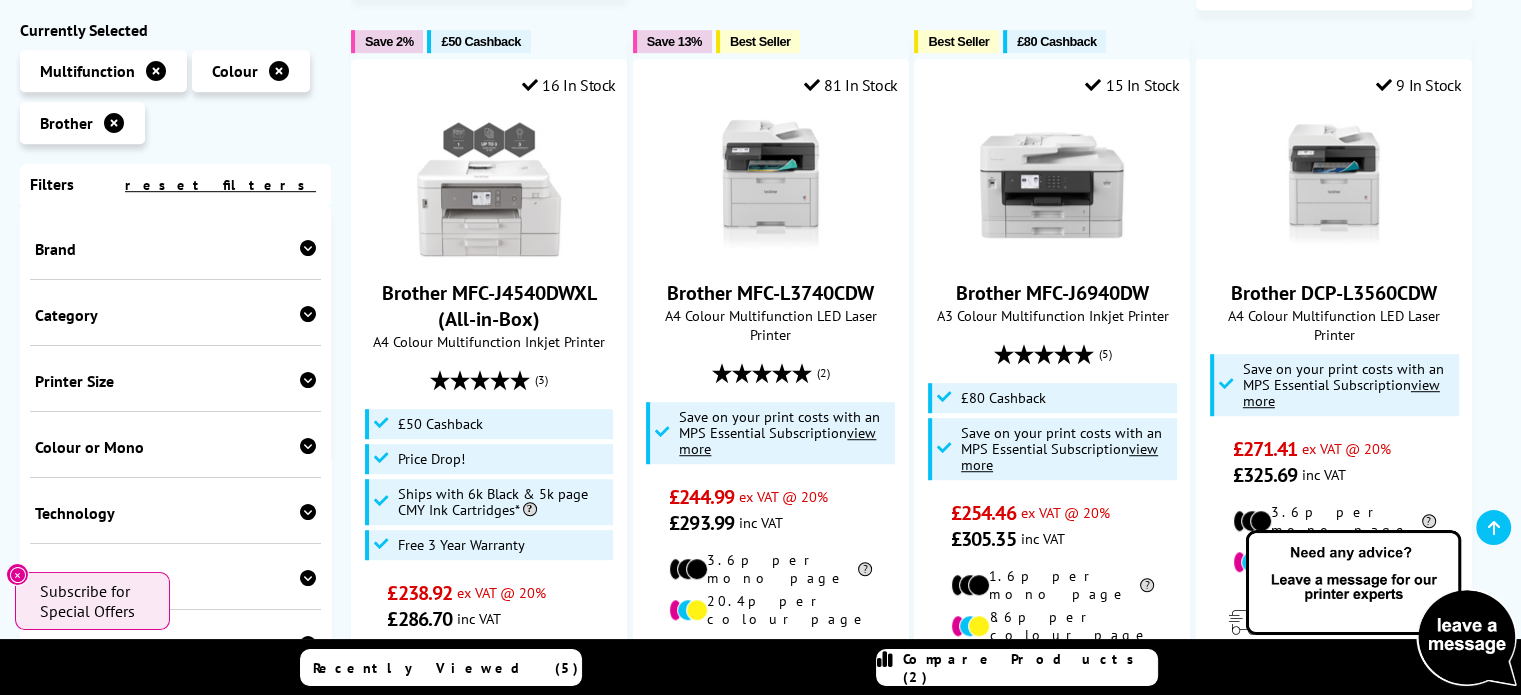 scroll, scrollTop: 1200, scrollLeft: 0, axis: vertical 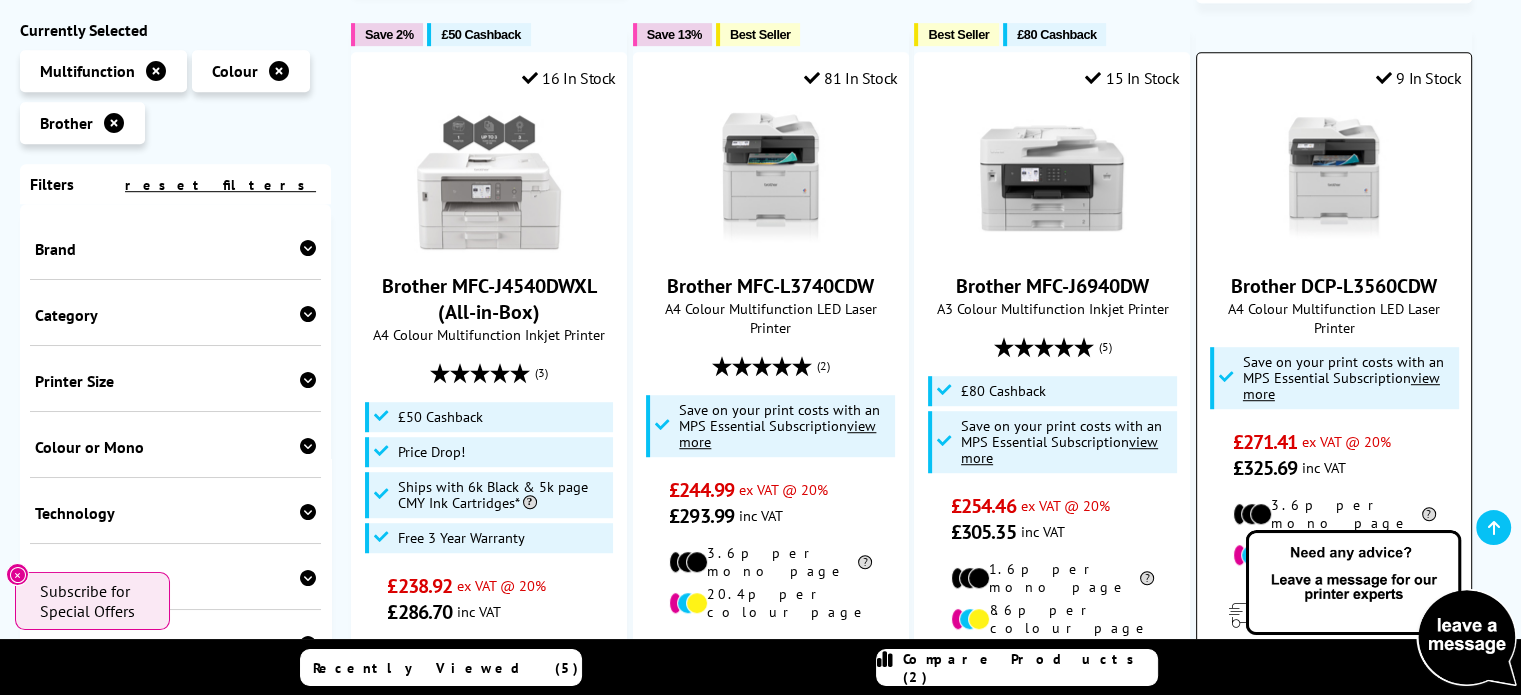 click on "Brother DCP-L3560CDW" at bounding box center [1334, 286] 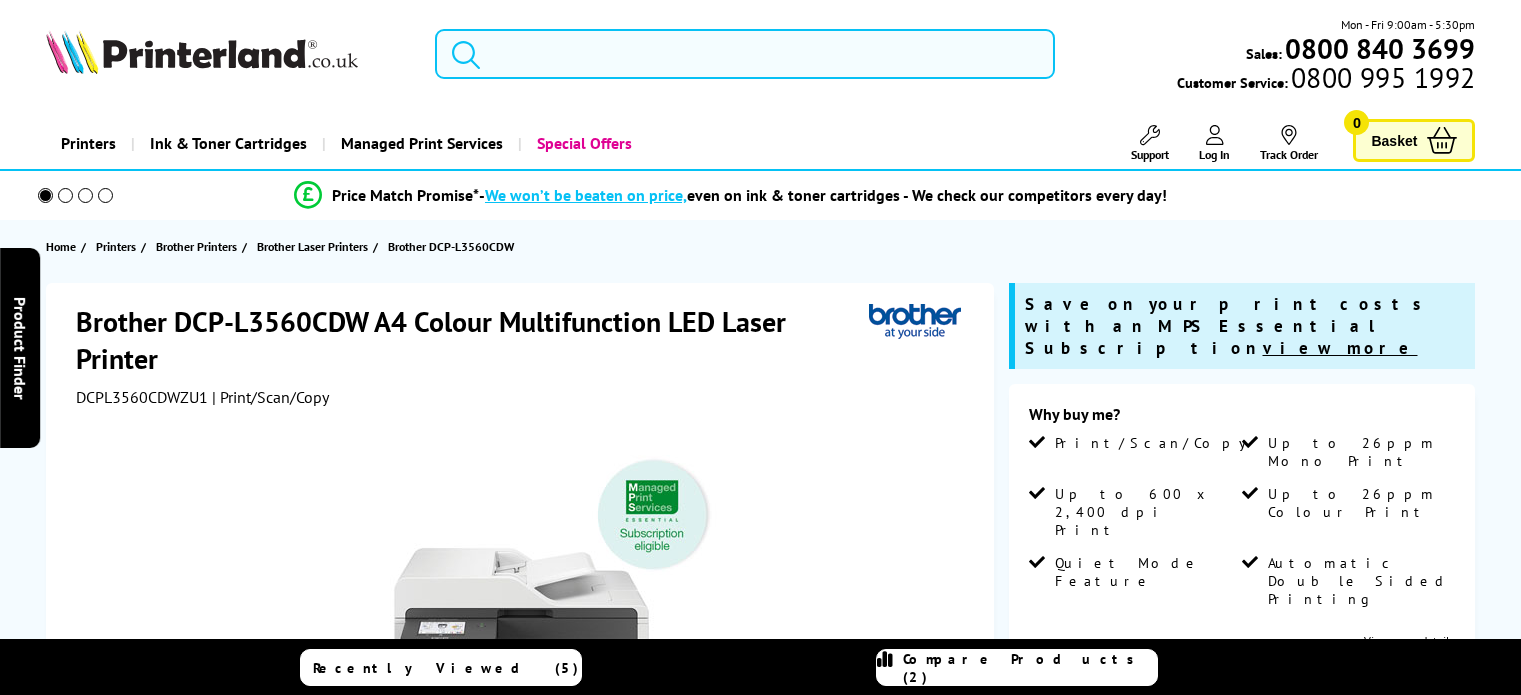 scroll, scrollTop: 0, scrollLeft: 0, axis: both 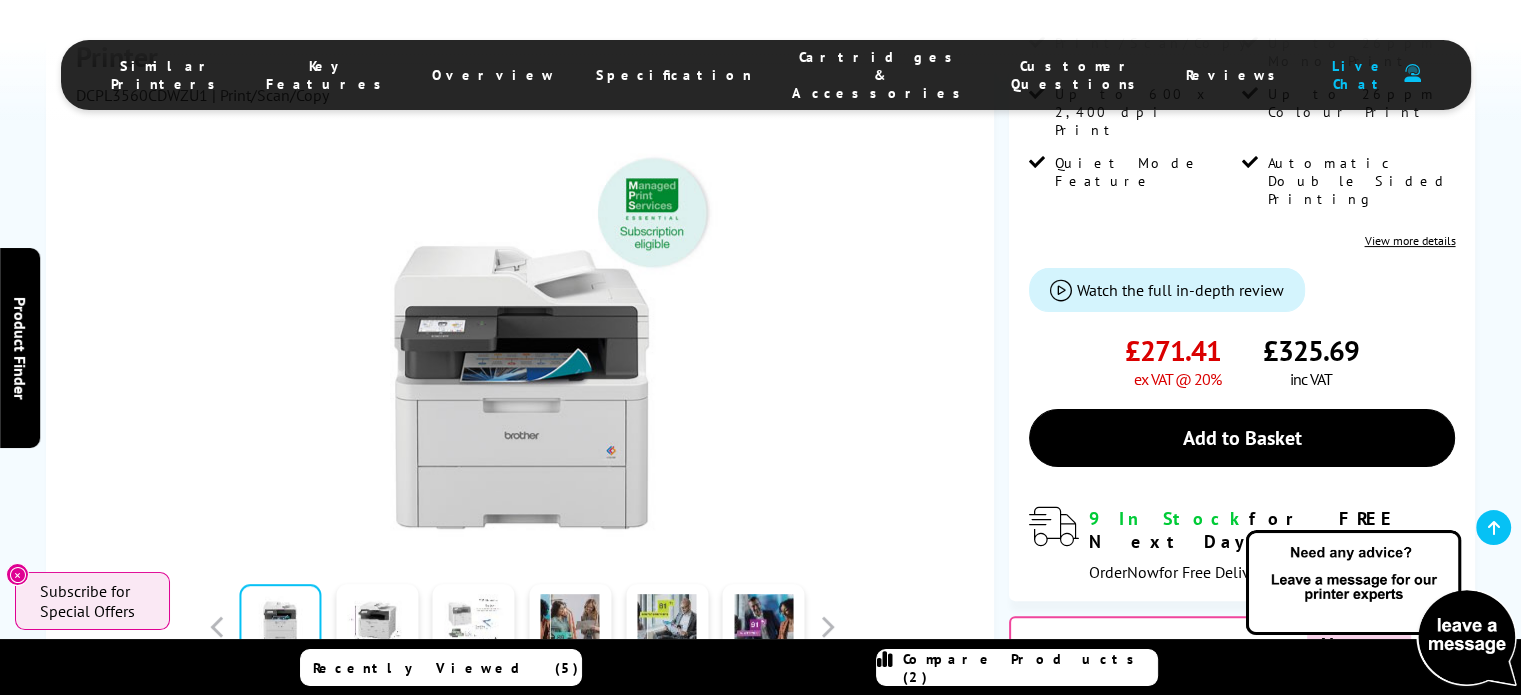 click at bounding box center (474, 626) 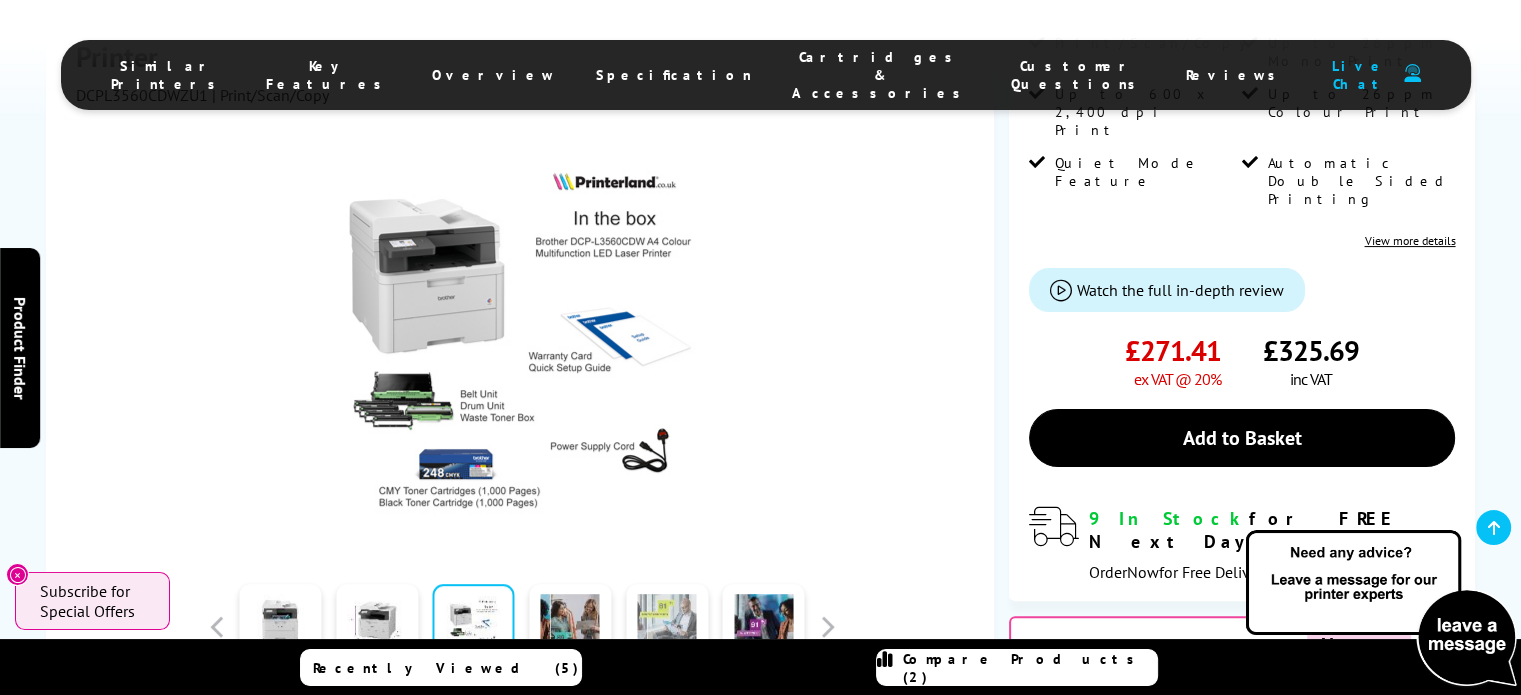 click at bounding box center [667, 626] 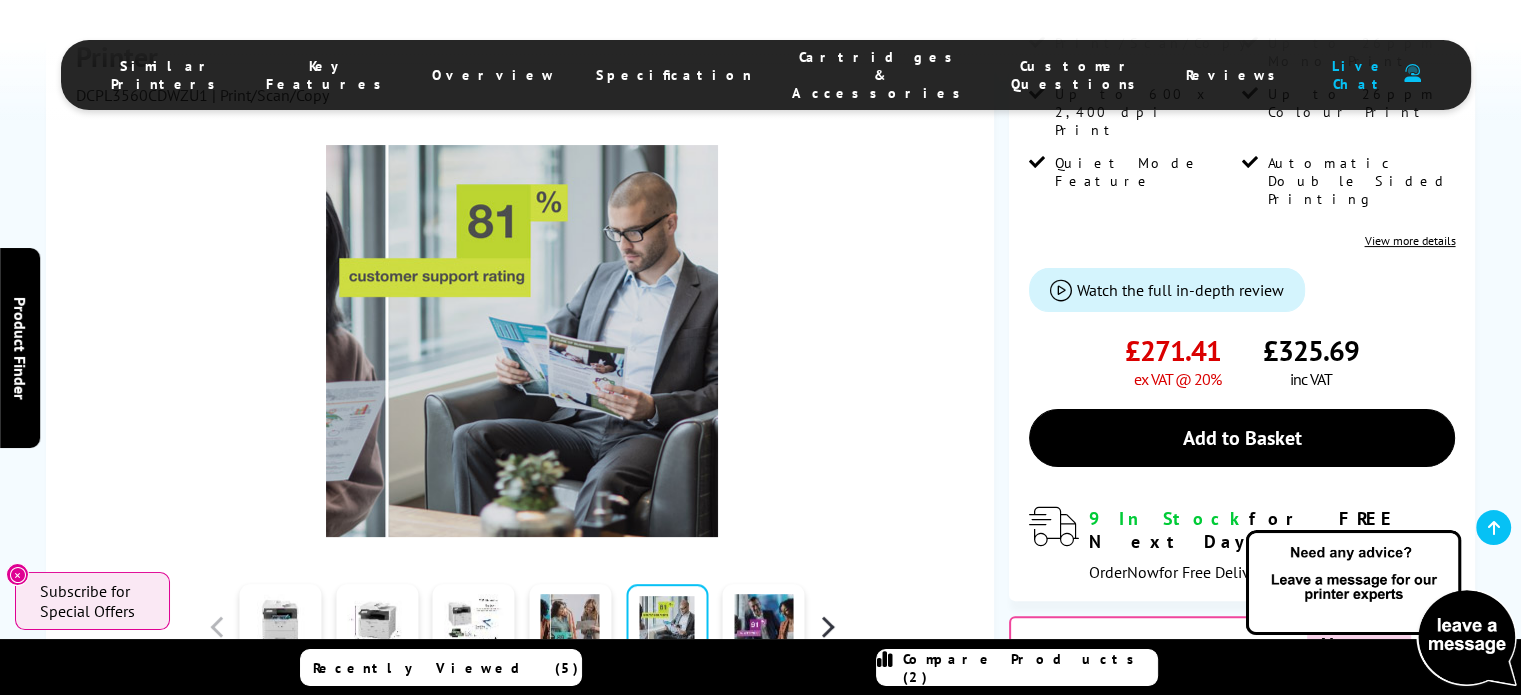 click at bounding box center [827, 626] 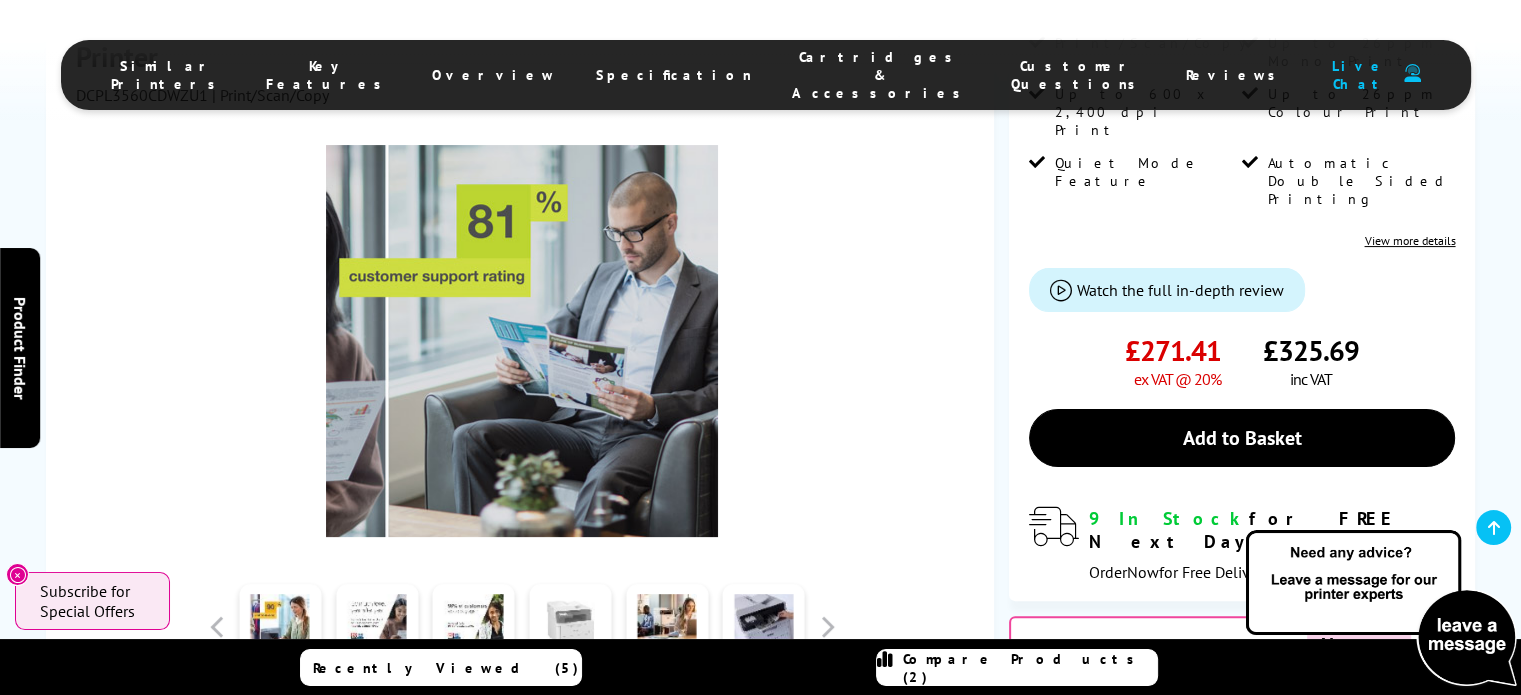 click at bounding box center [570, 626] 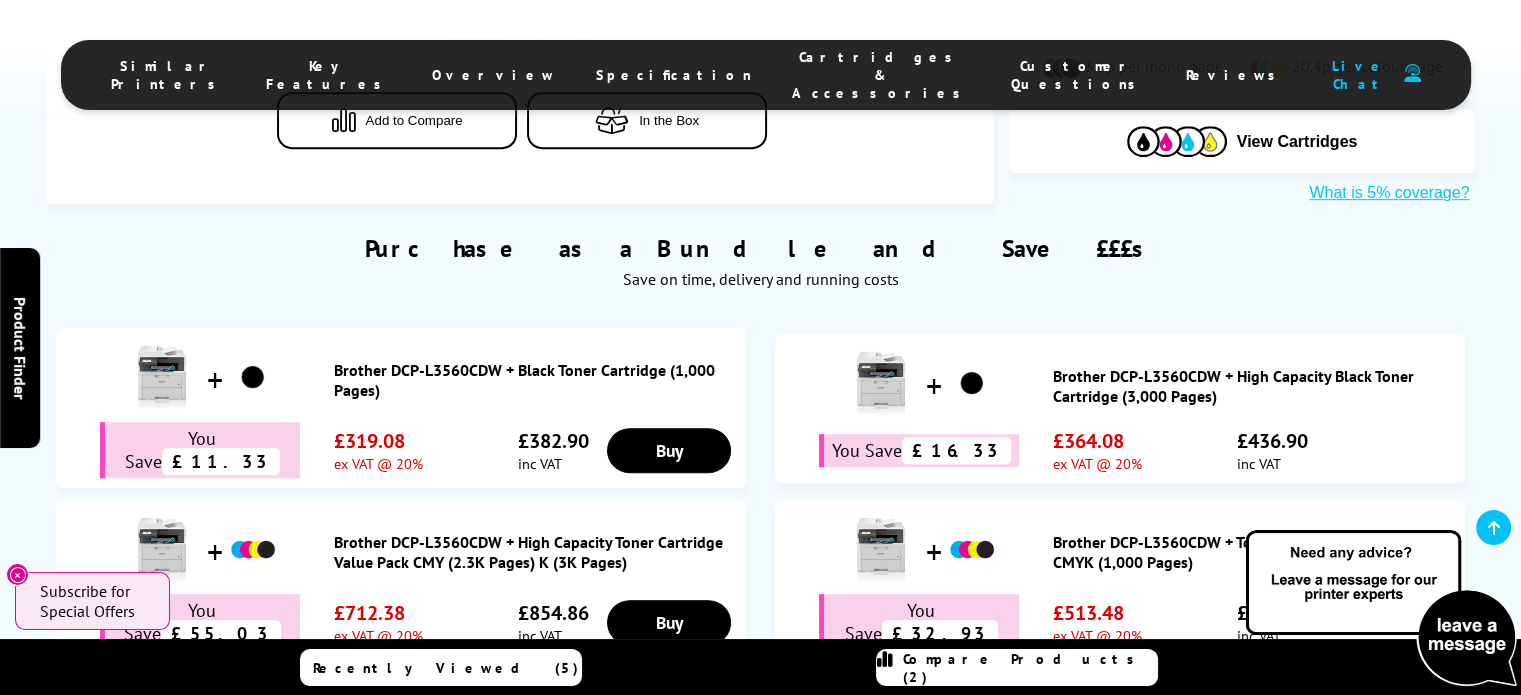 scroll, scrollTop: 1100, scrollLeft: 0, axis: vertical 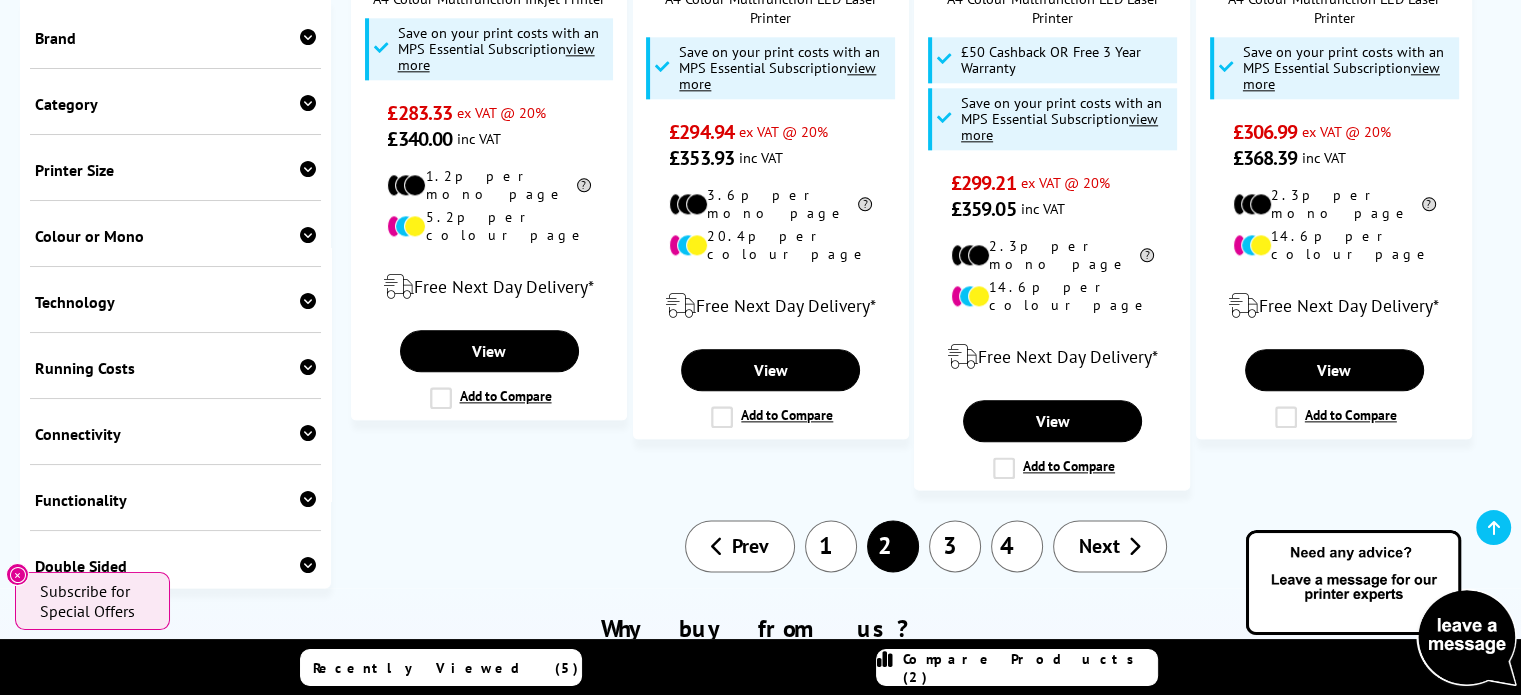 click on "3" at bounding box center (955, 546) 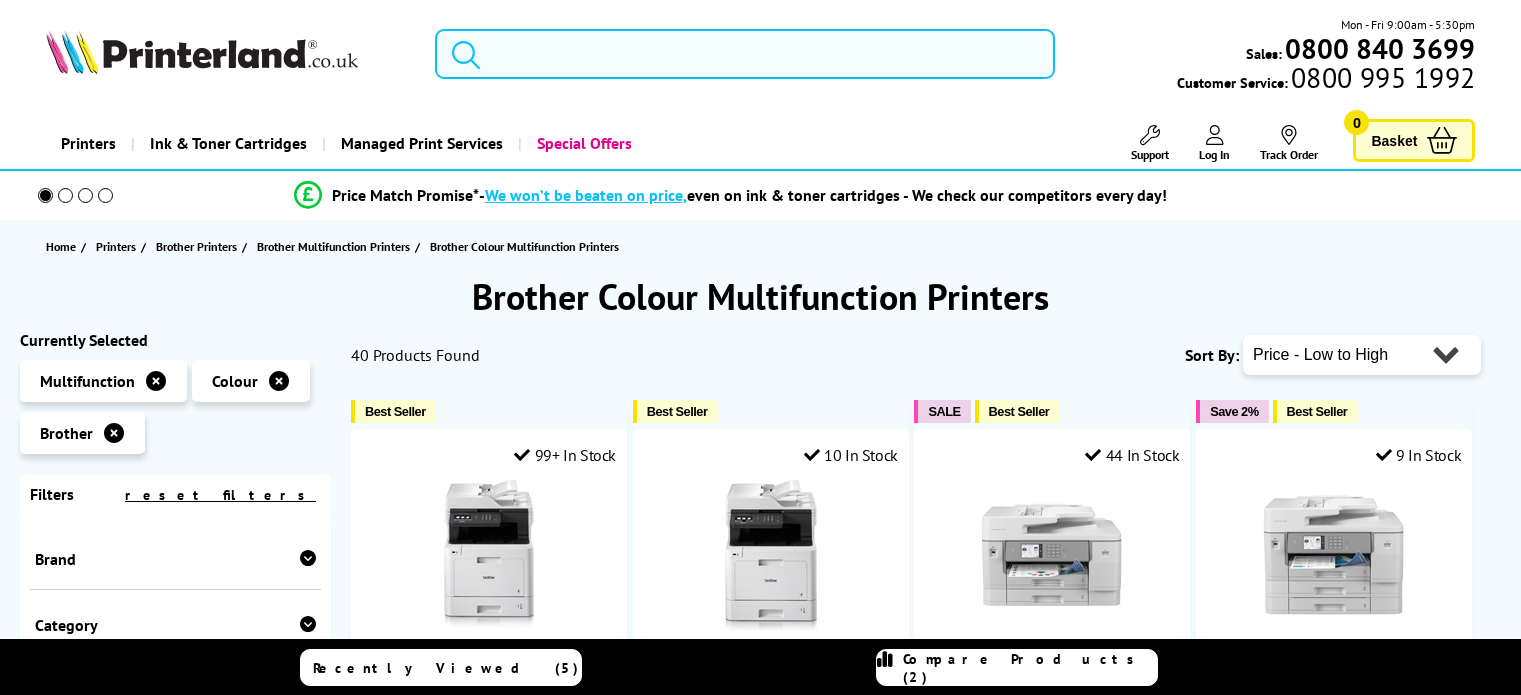 scroll, scrollTop: 0, scrollLeft: 0, axis: both 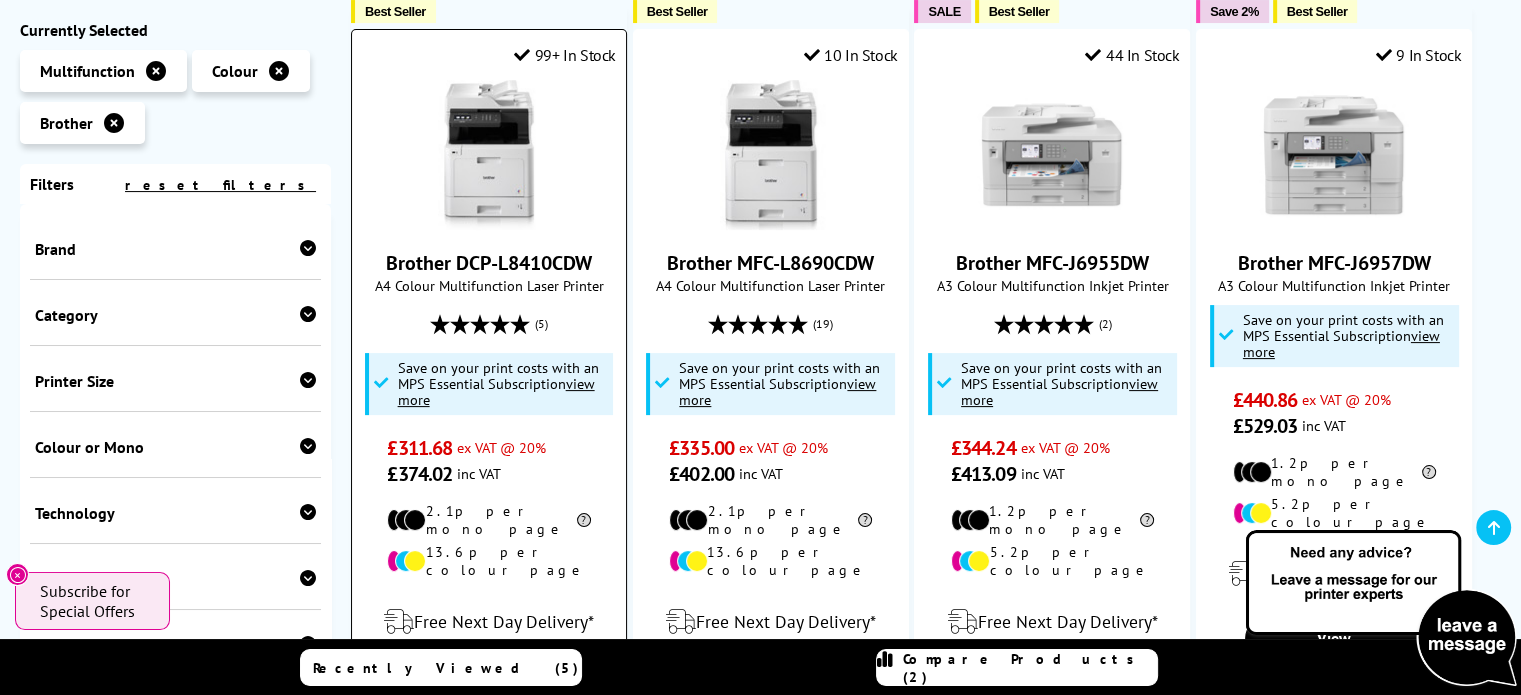 click on "Brother DCP-L8410CDW" at bounding box center (489, 263) 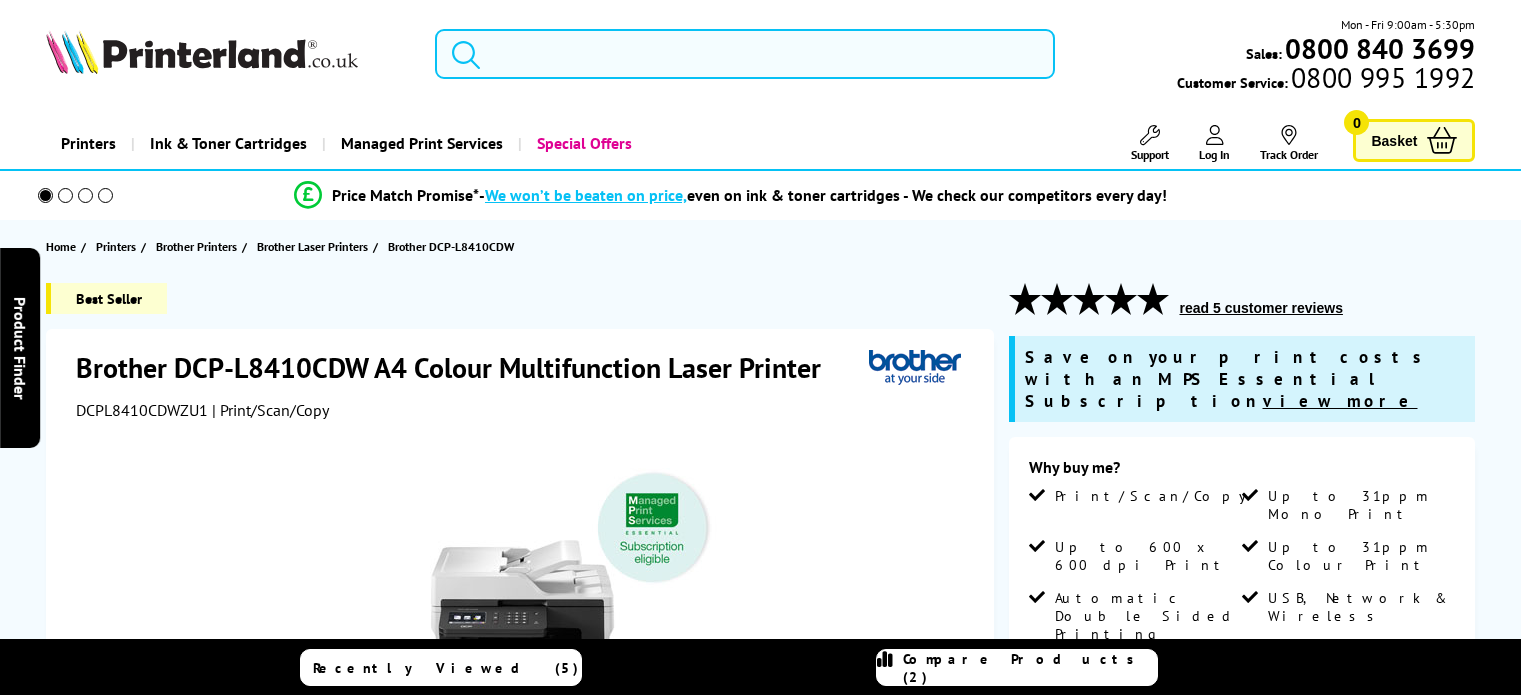 scroll, scrollTop: 0, scrollLeft: 0, axis: both 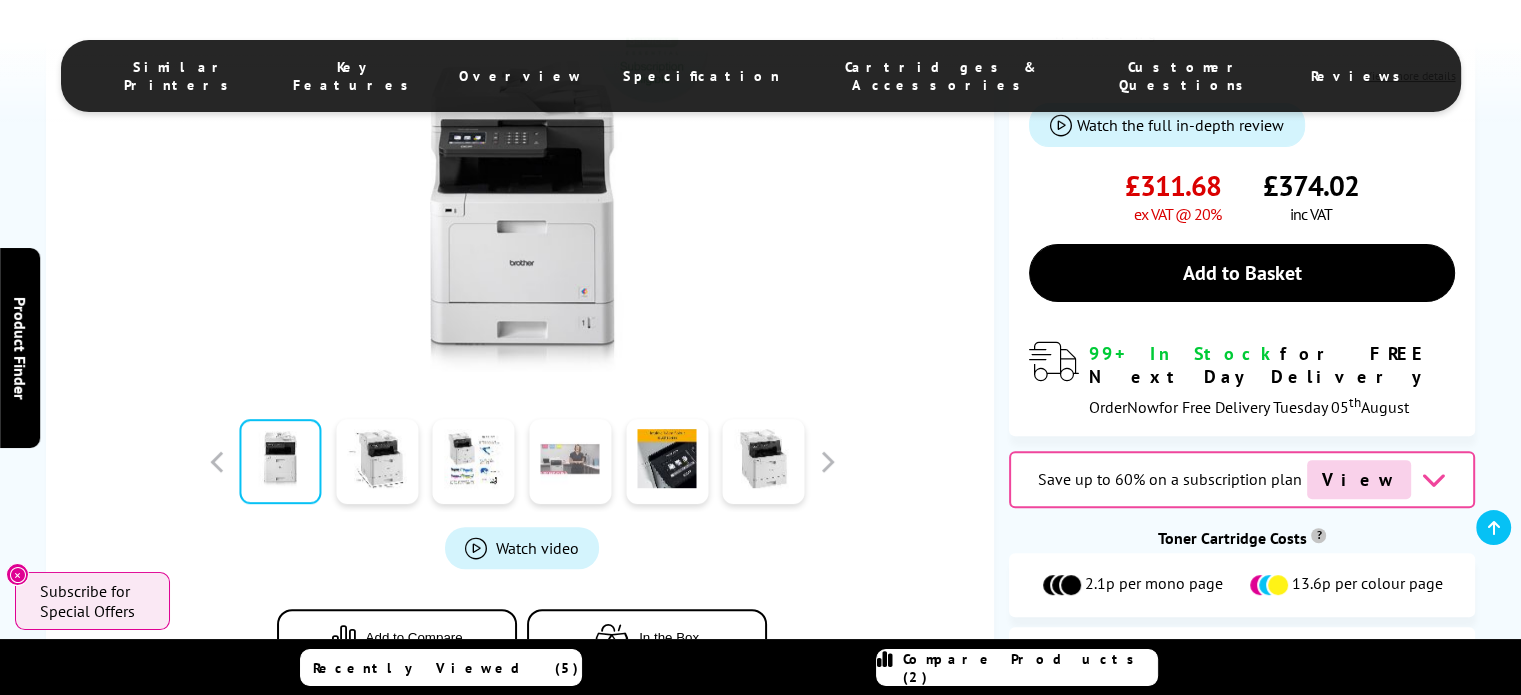 click at bounding box center (570, 461) 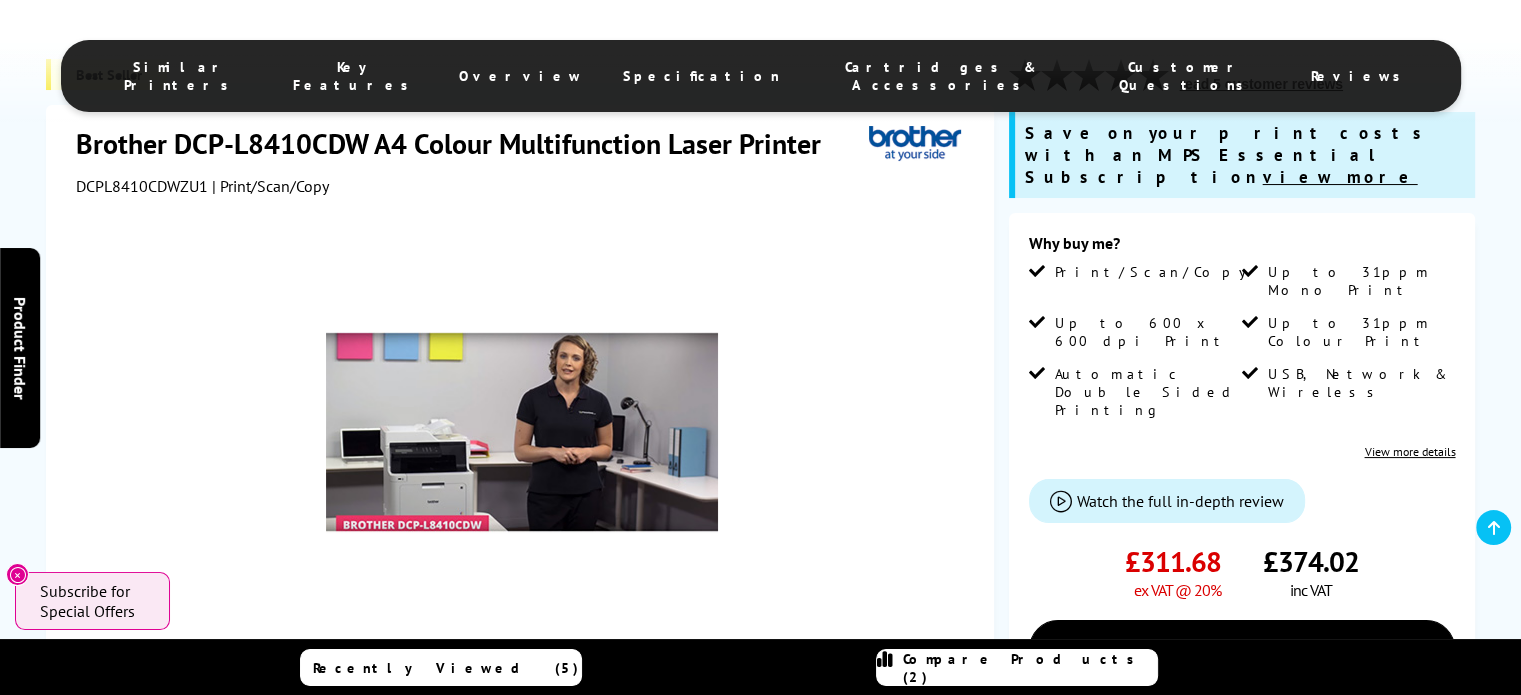 scroll, scrollTop: 200, scrollLeft: 0, axis: vertical 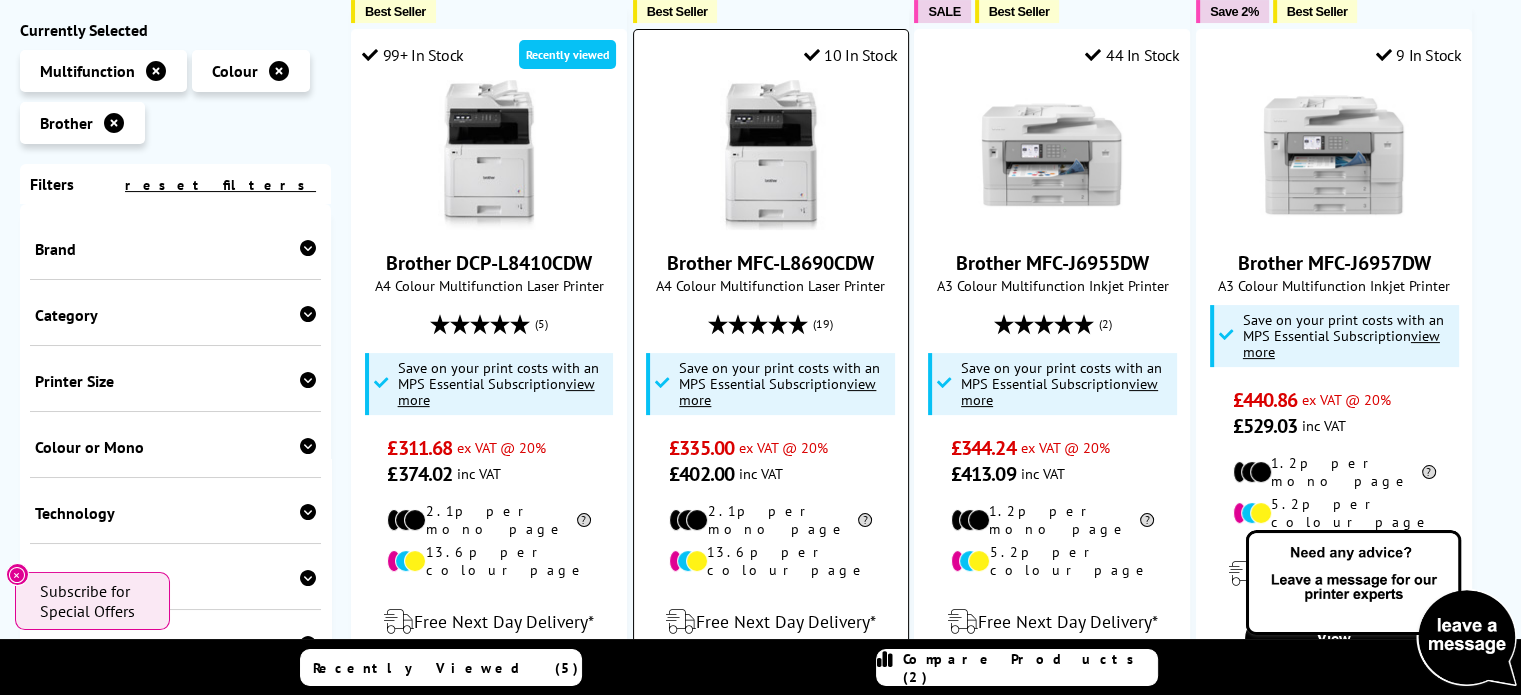 click on "Save on your print costs with an MPS Essential Subscription  view more" at bounding box center [779, 383] 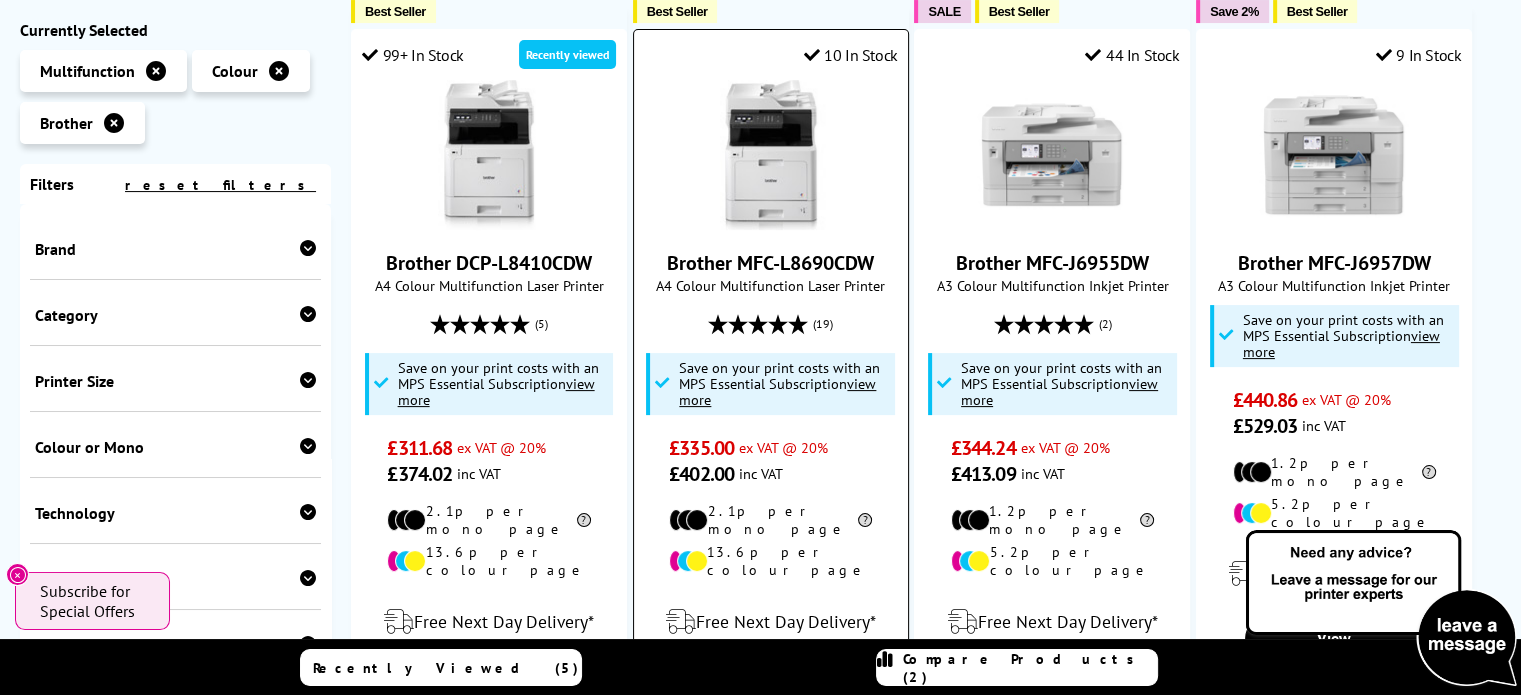 click on "Brother MFC-L8690CDW" at bounding box center (770, 263) 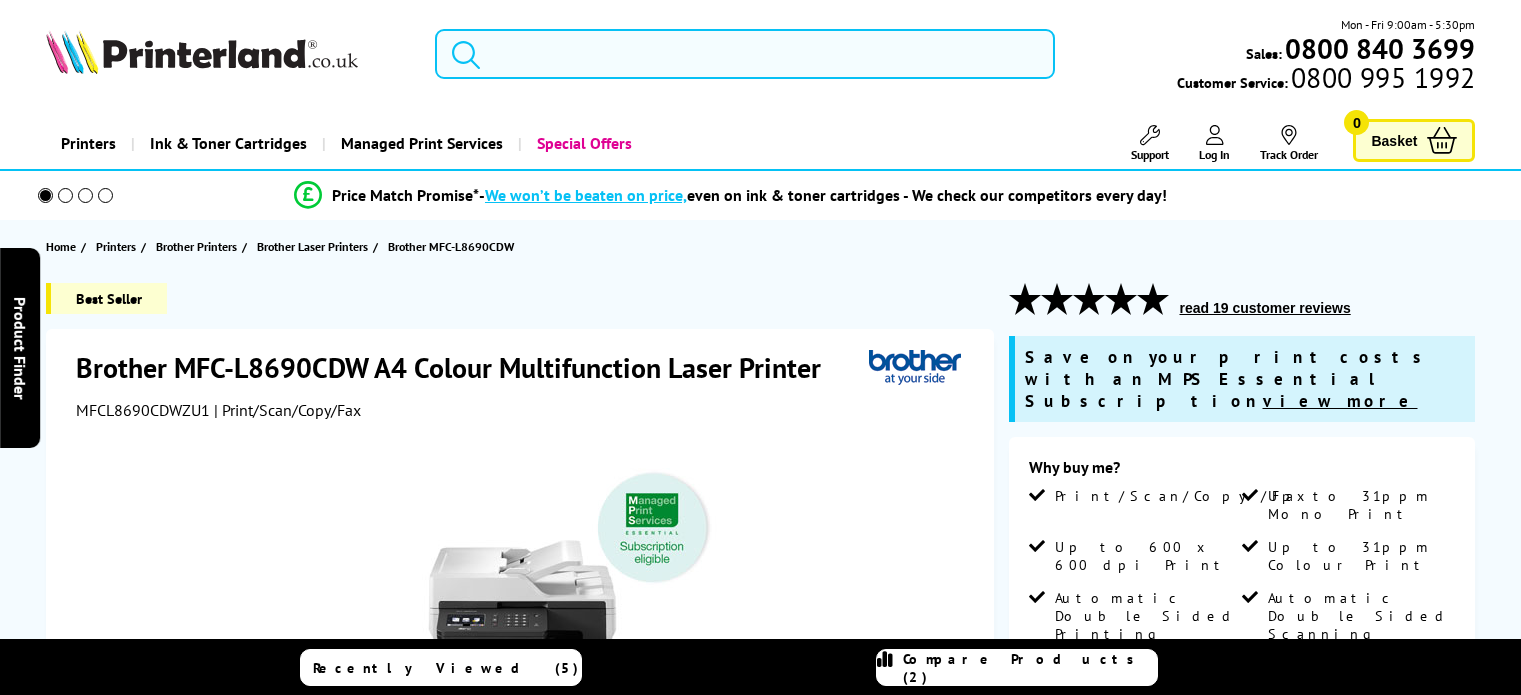 scroll, scrollTop: 4, scrollLeft: 0, axis: vertical 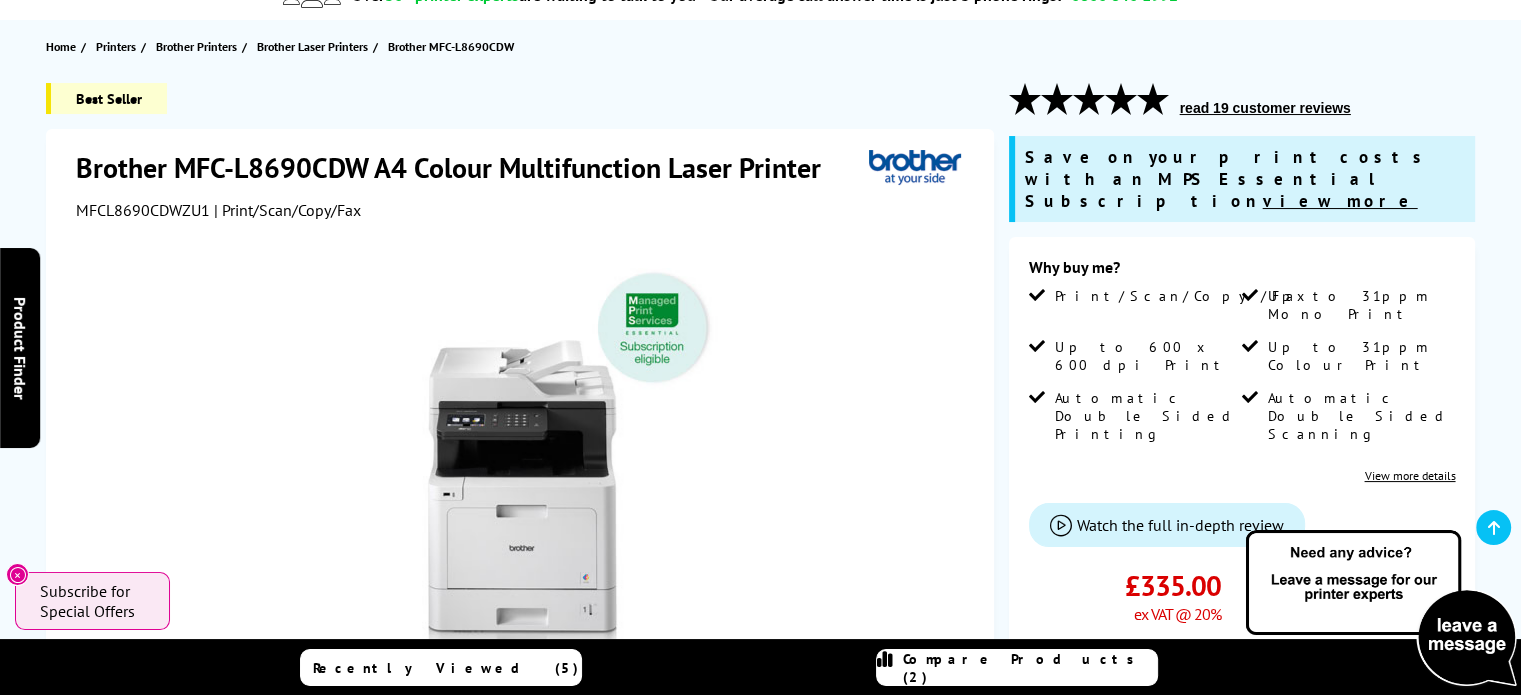 click on "View more details" at bounding box center (1409, 475) 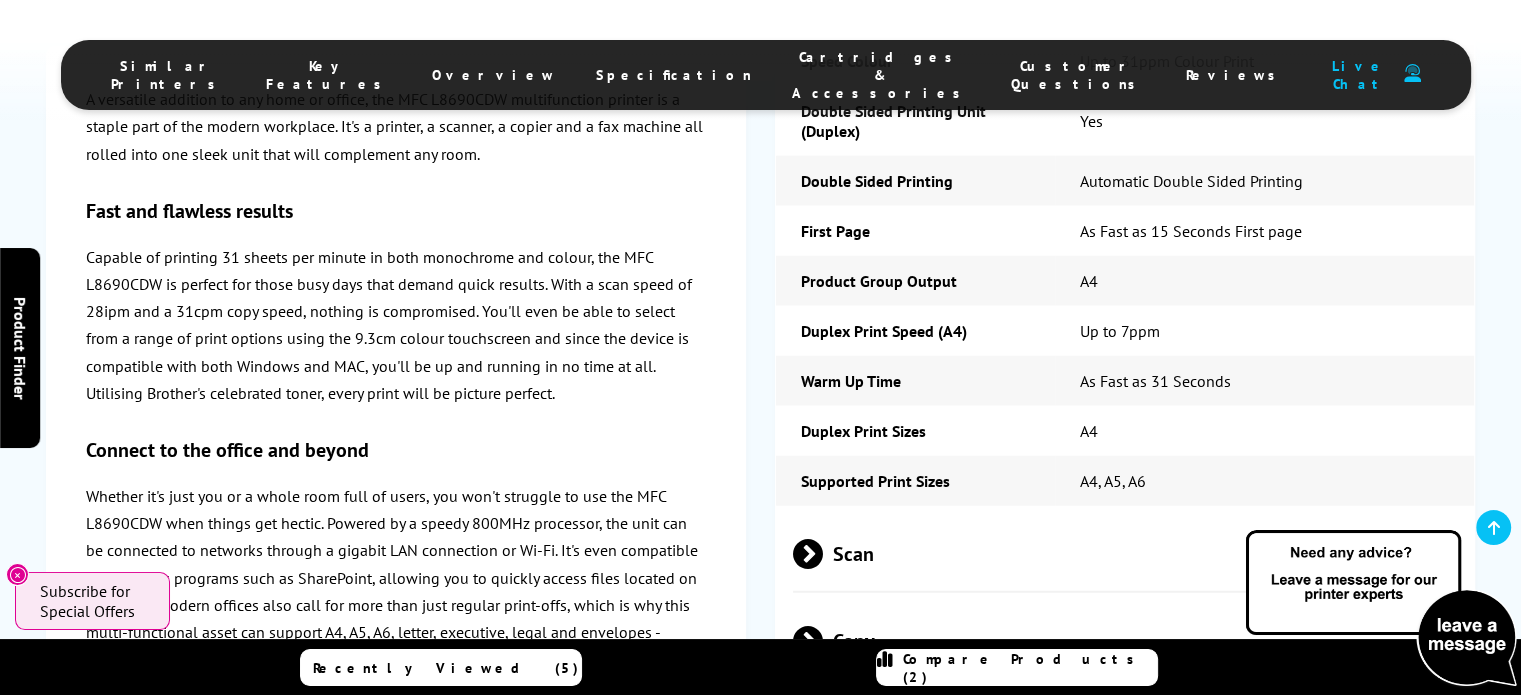 scroll, scrollTop: 4933, scrollLeft: 0, axis: vertical 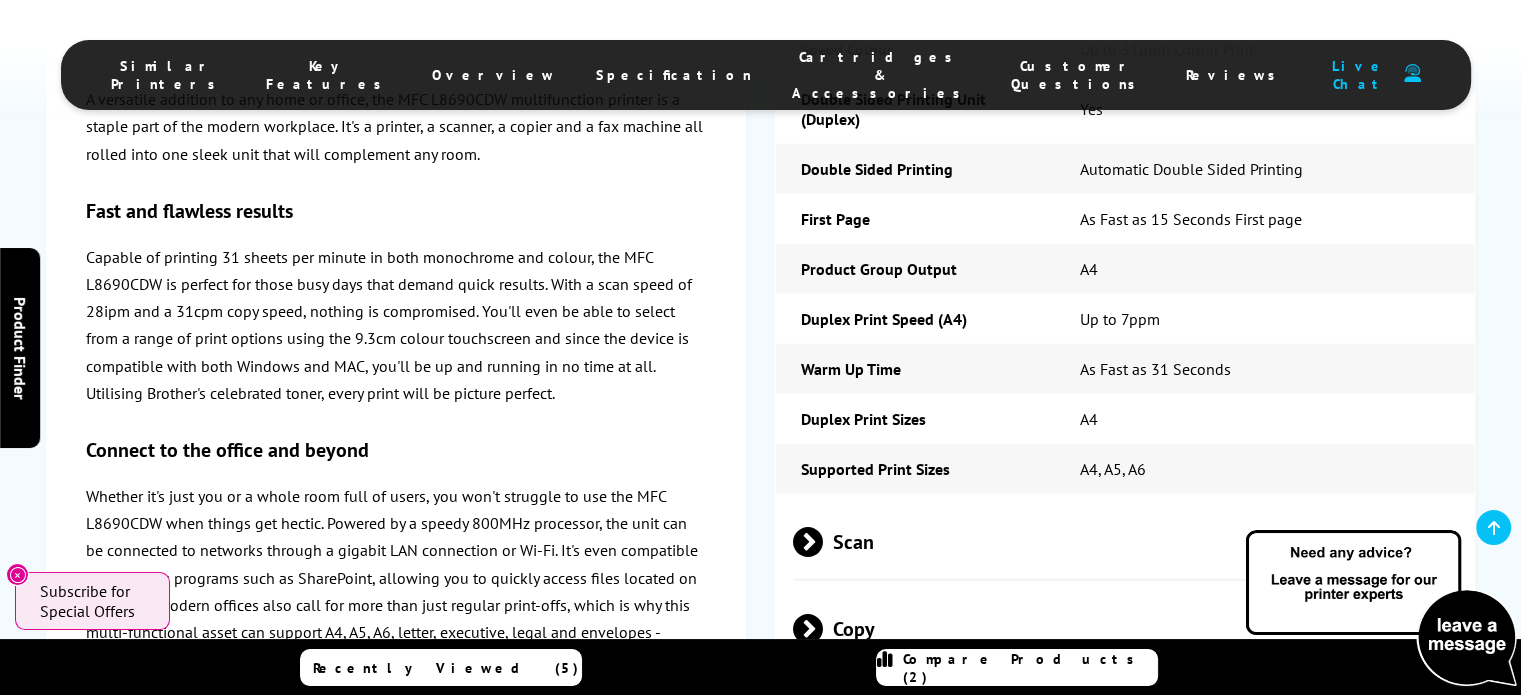 click on "Scan" at bounding box center (1125, 541) 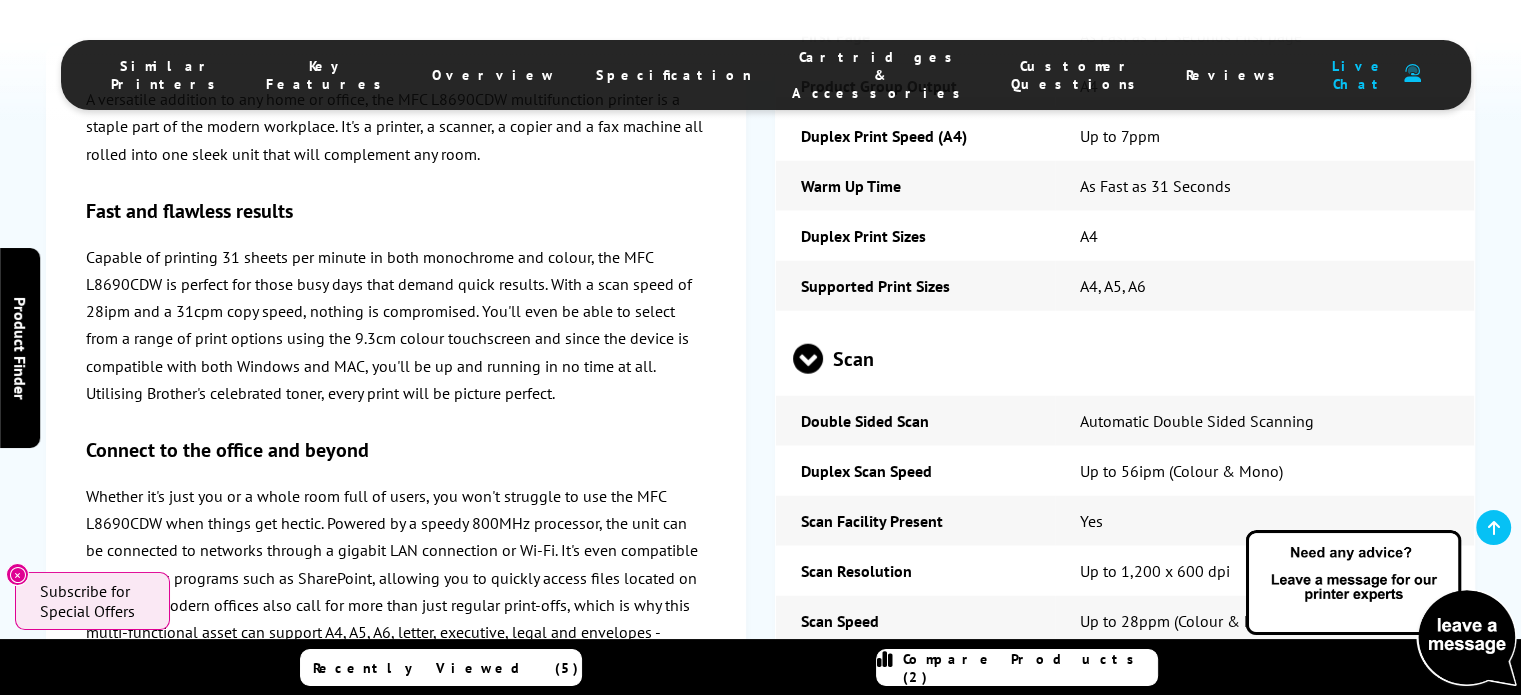 scroll, scrollTop: 5133, scrollLeft: 0, axis: vertical 